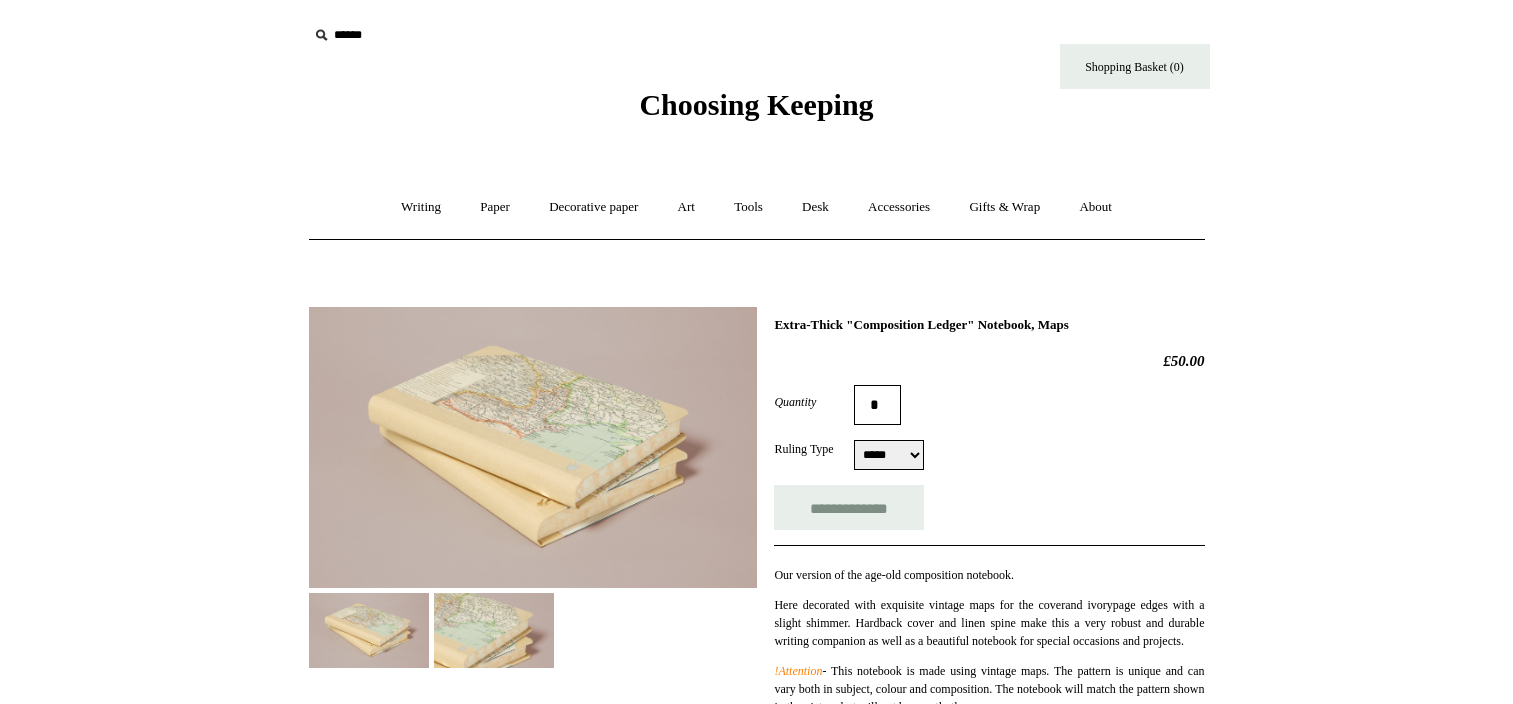 scroll, scrollTop: 0, scrollLeft: 0, axis: both 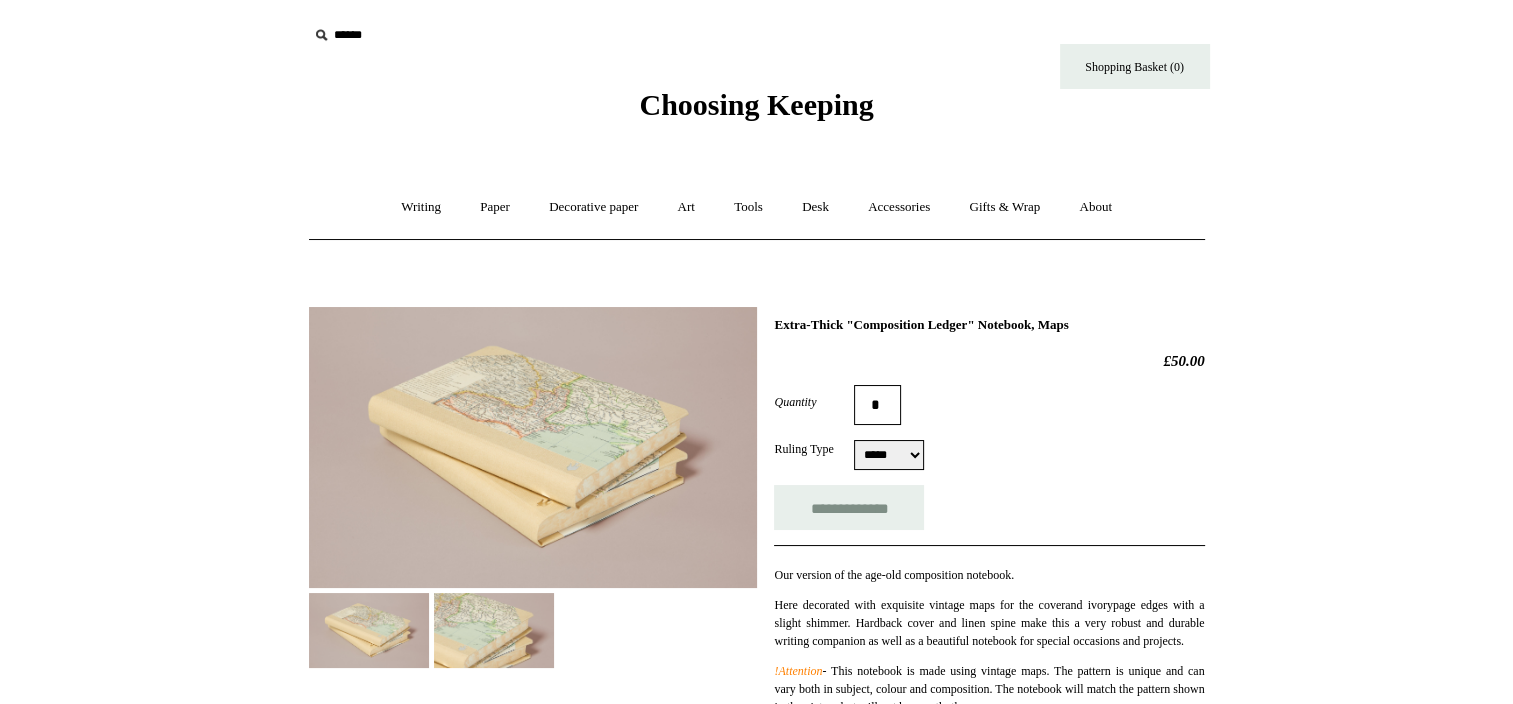 click at bounding box center (494, 630) 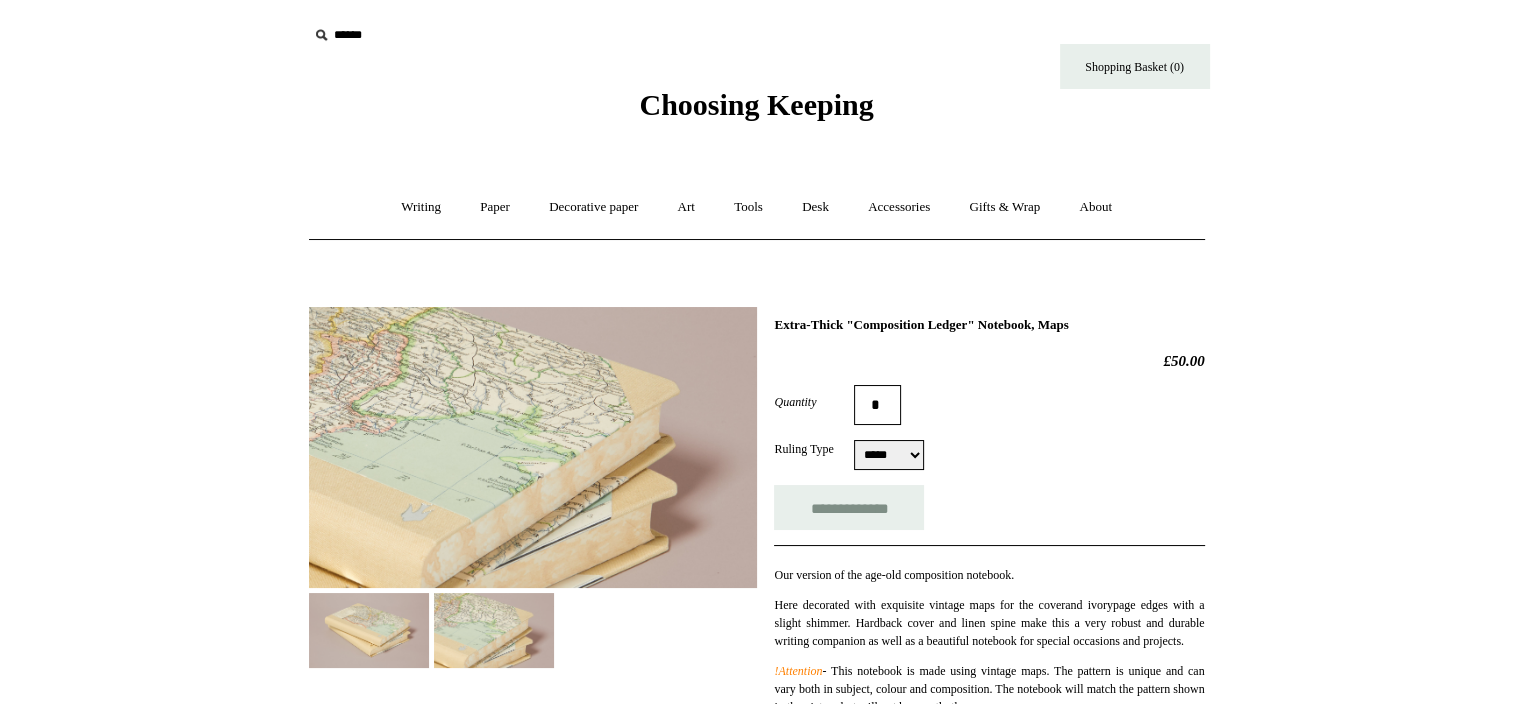 click at bounding box center (533, 447) 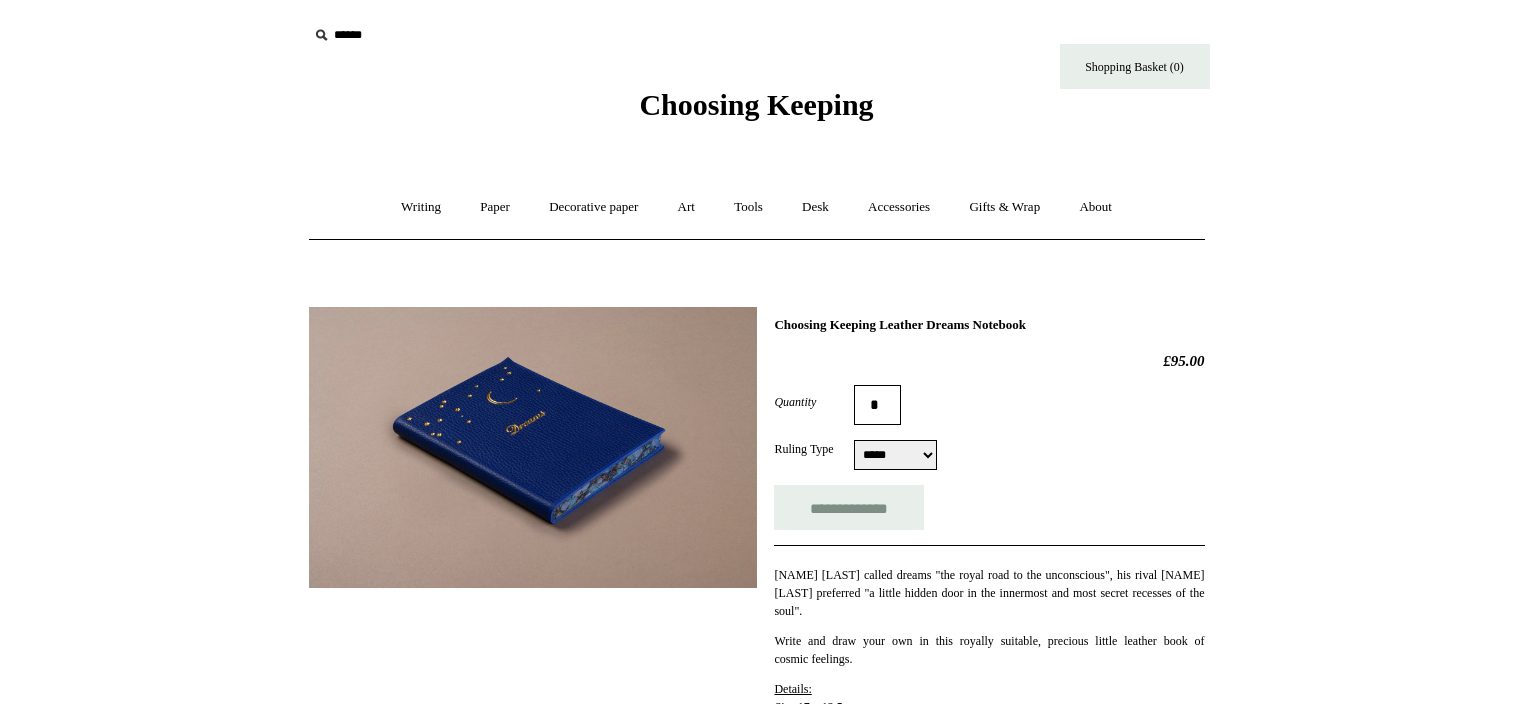 scroll, scrollTop: 0, scrollLeft: 0, axis: both 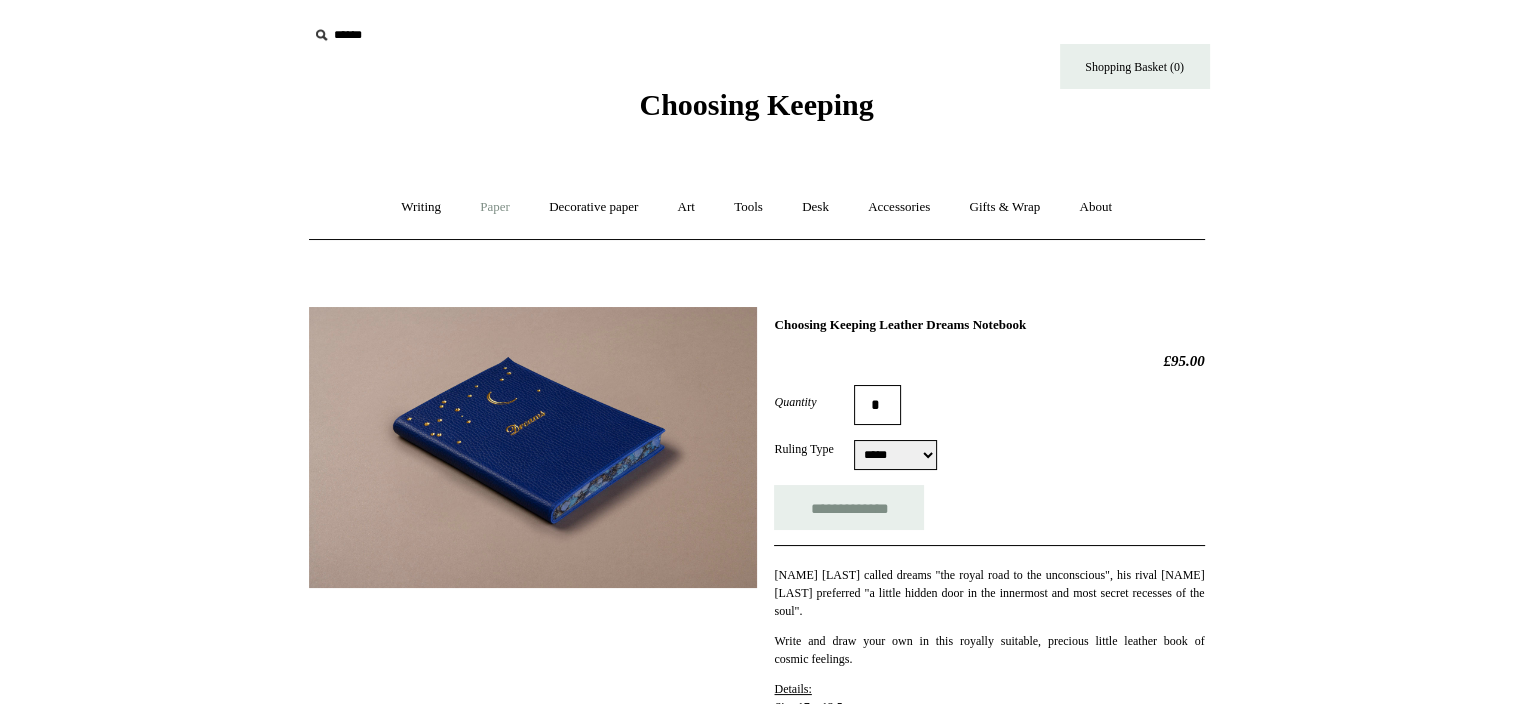 click on "Paper +" at bounding box center (495, 207) 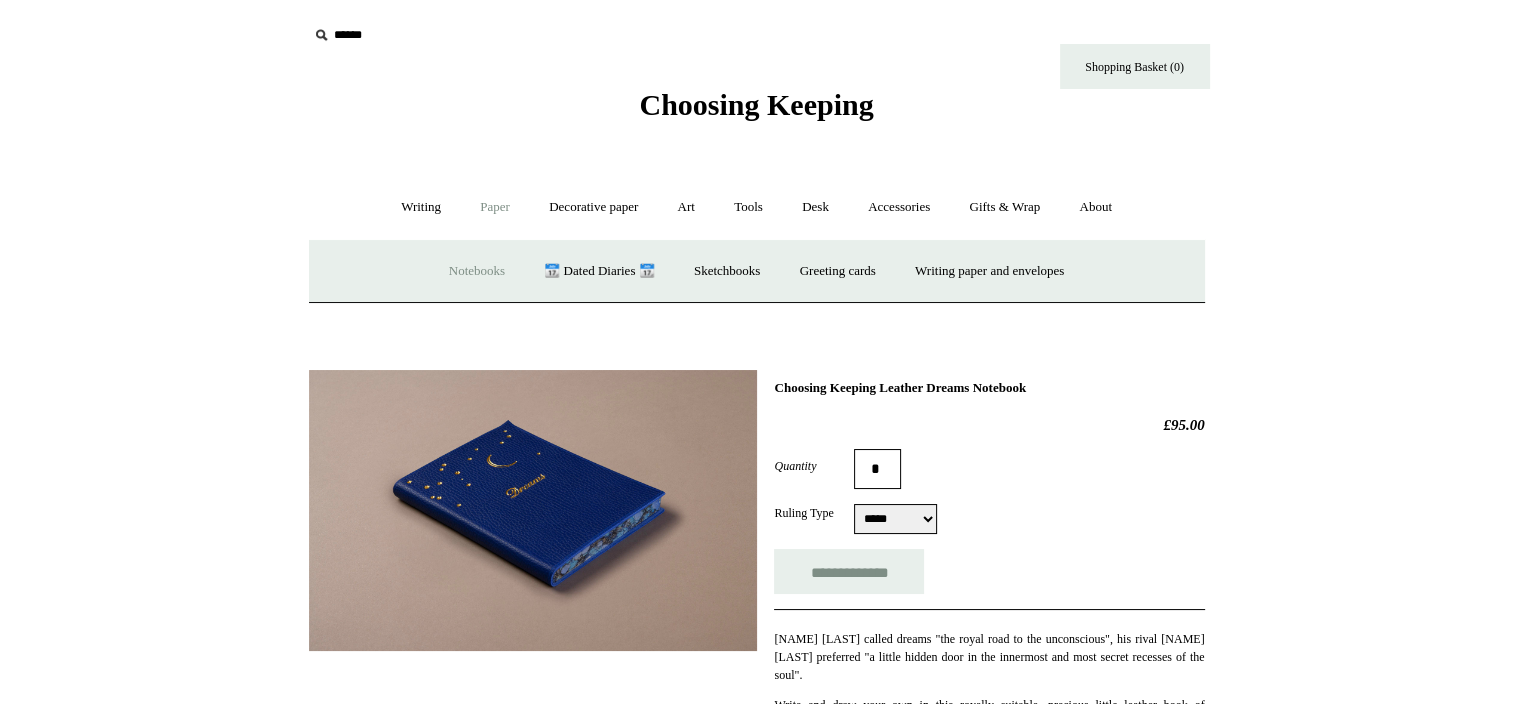click on "Notebooks +" at bounding box center [477, 271] 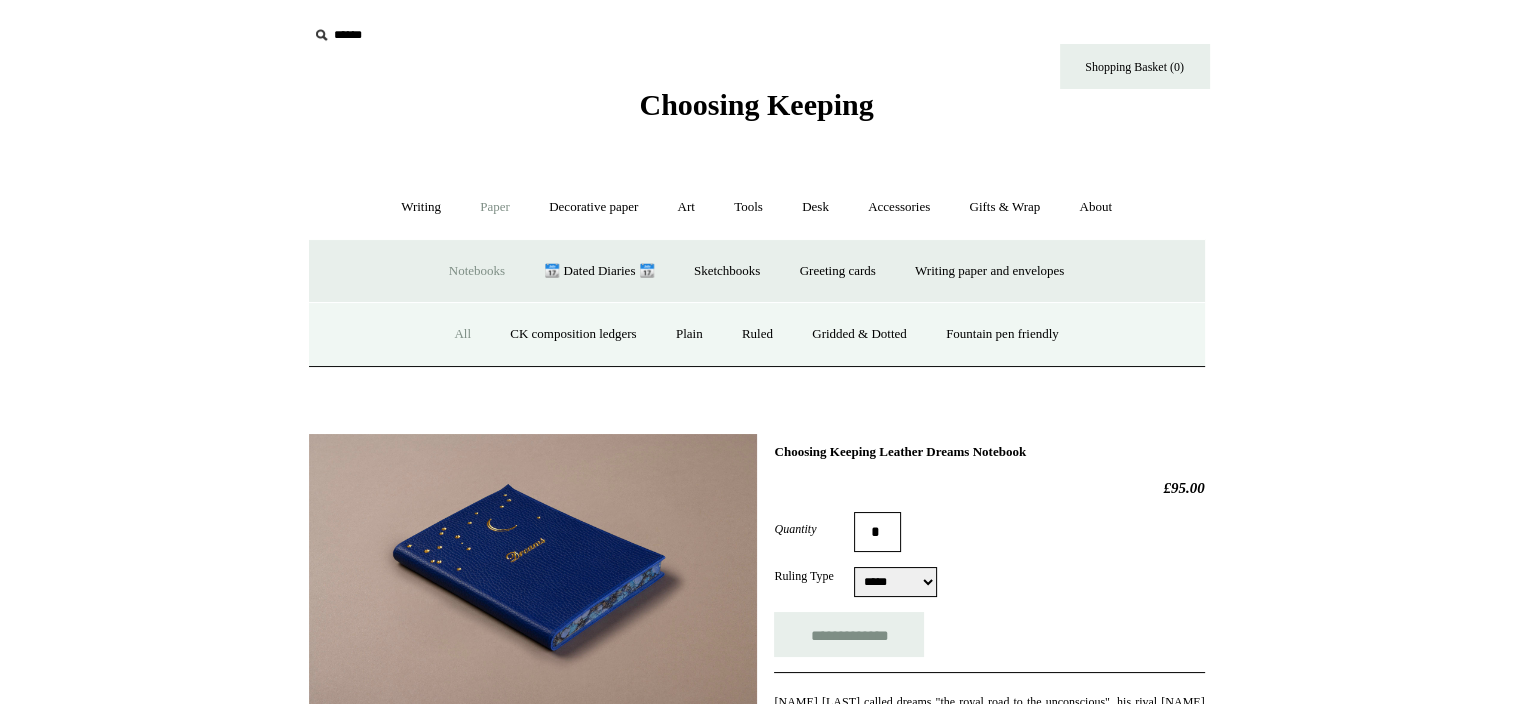 click on "All" at bounding box center [462, 334] 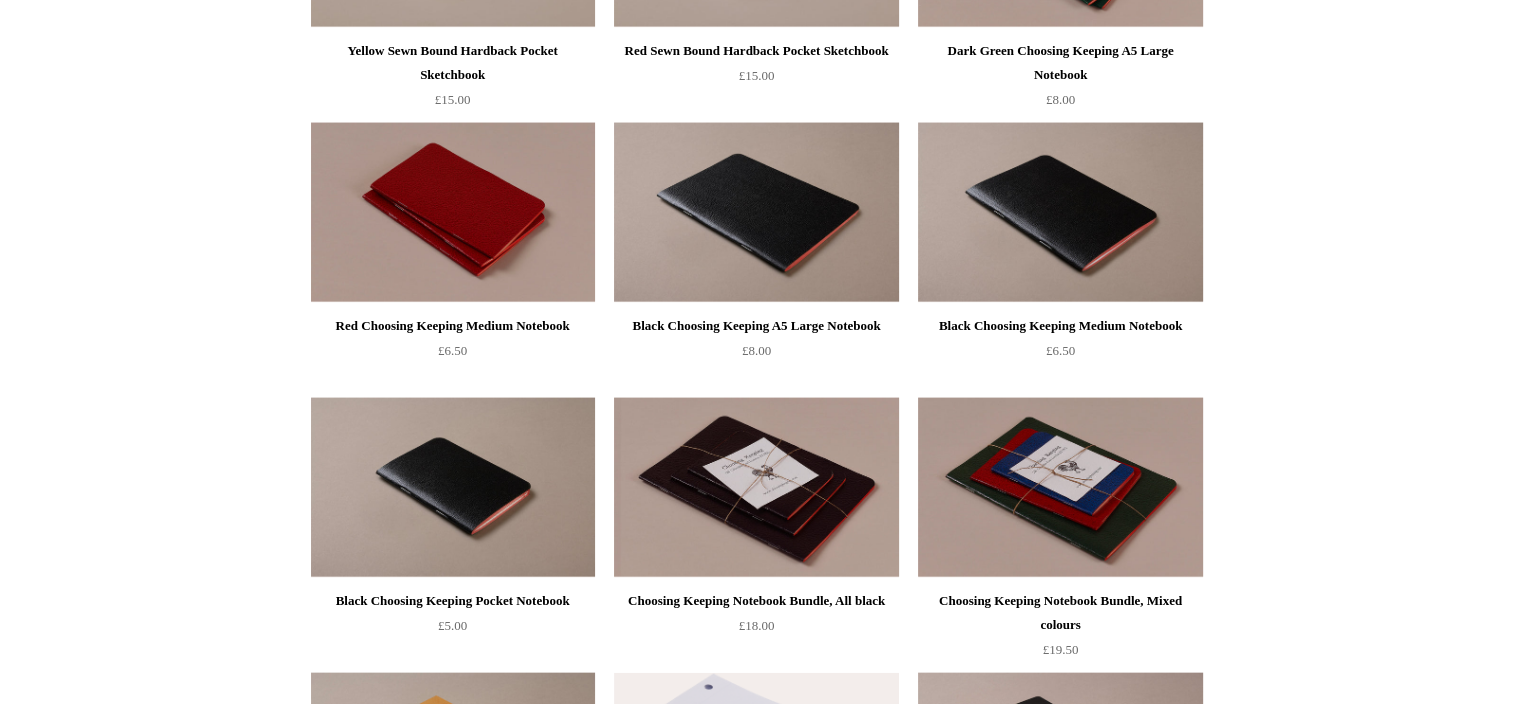 scroll, scrollTop: 4263, scrollLeft: 0, axis: vertical 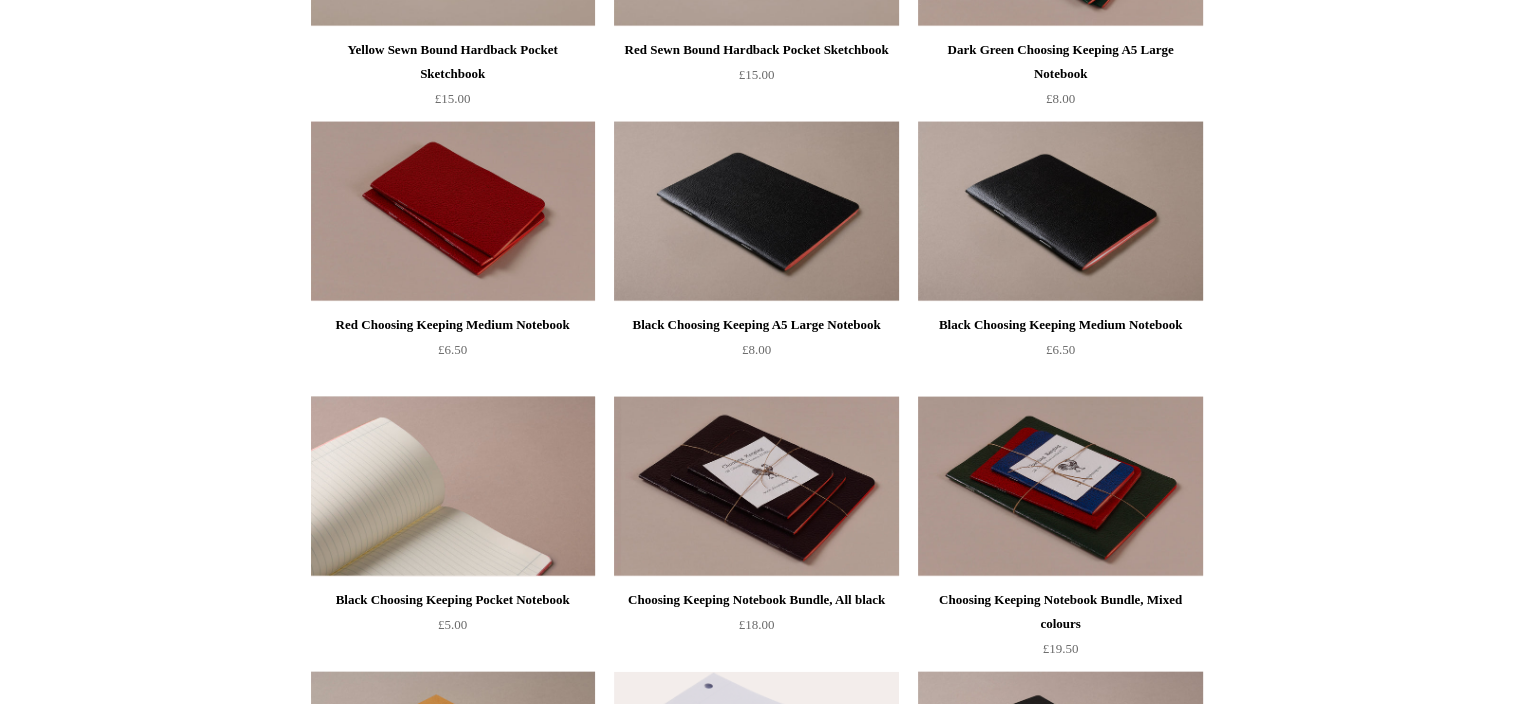 click at bounding box center (453, 487) 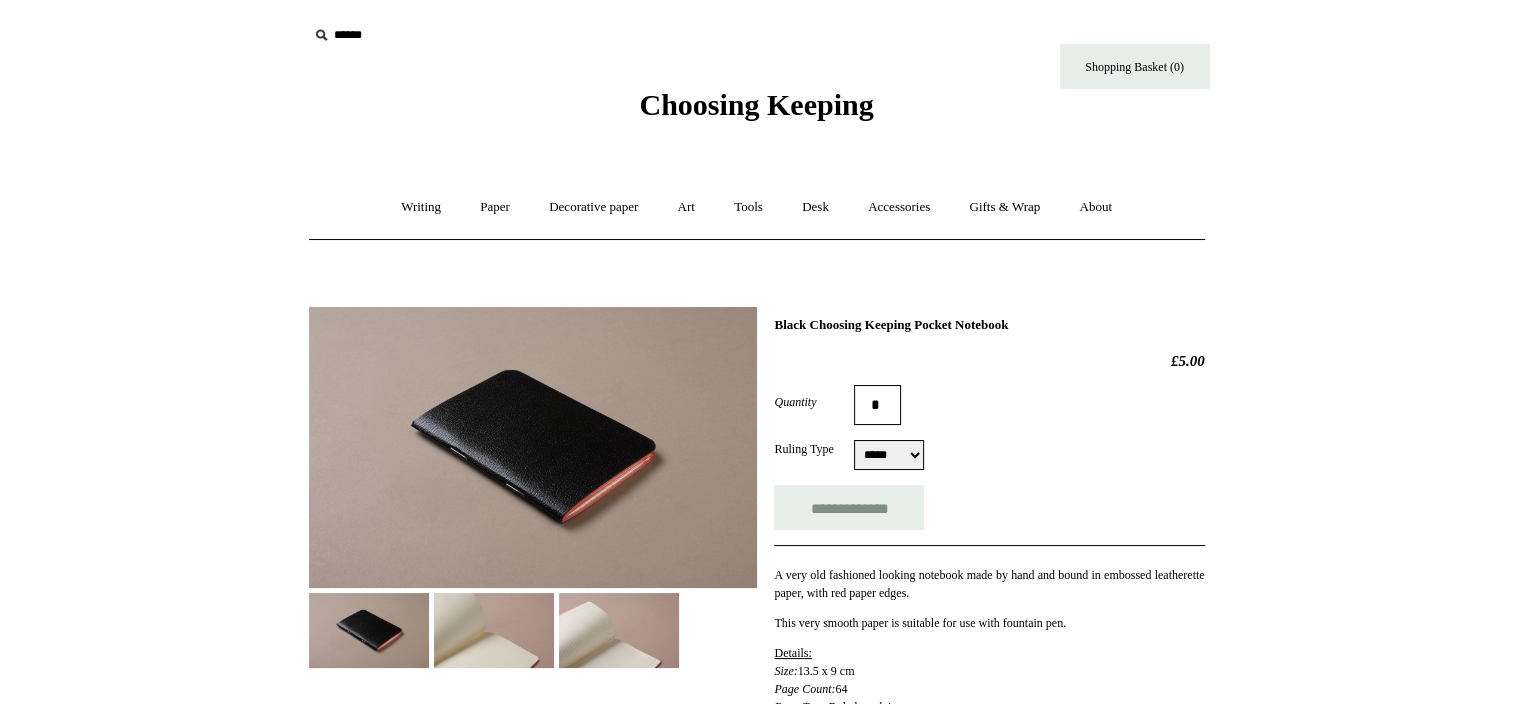scroll, scrollTop: 72, scrollLeft: 0, axis: vertical 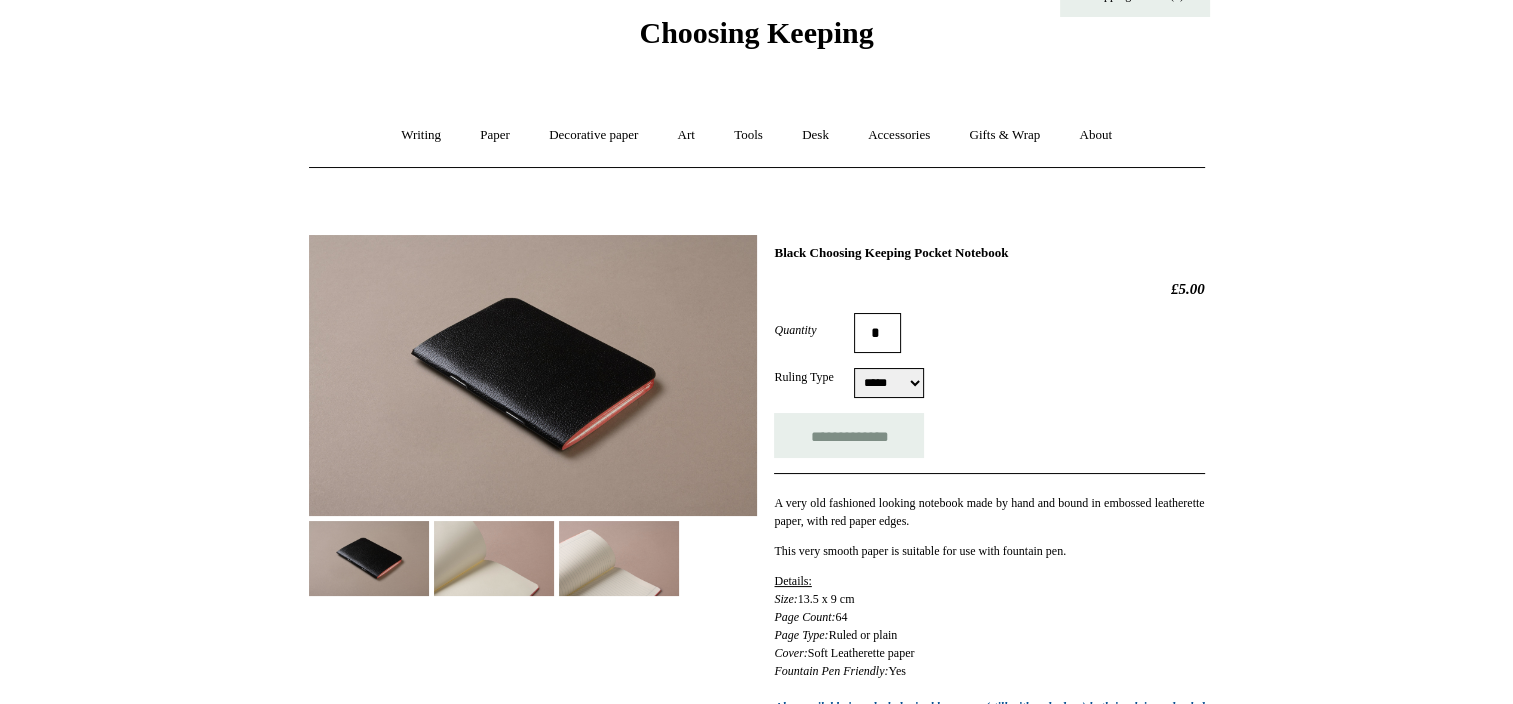 click at bounding box center [494, 558] 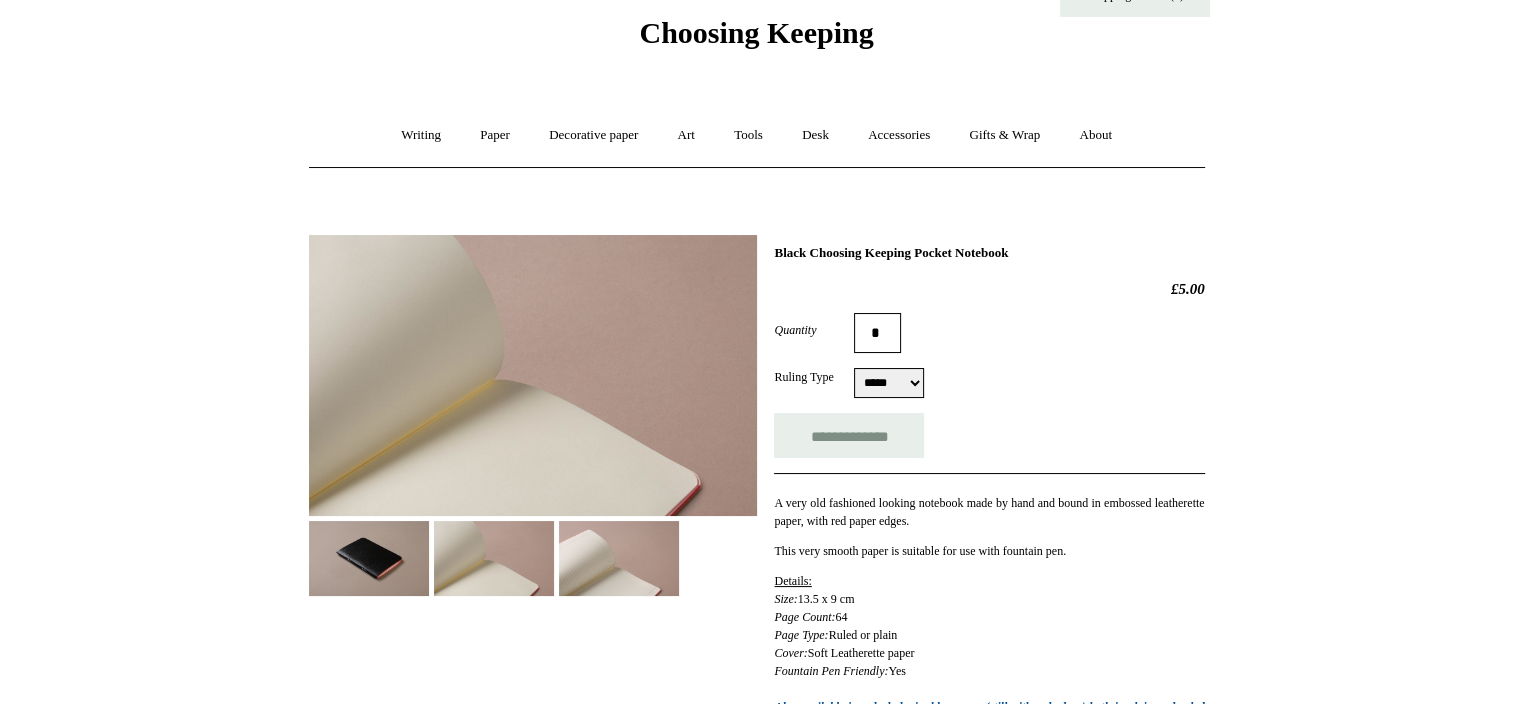 click at bounding box center [619, 558] 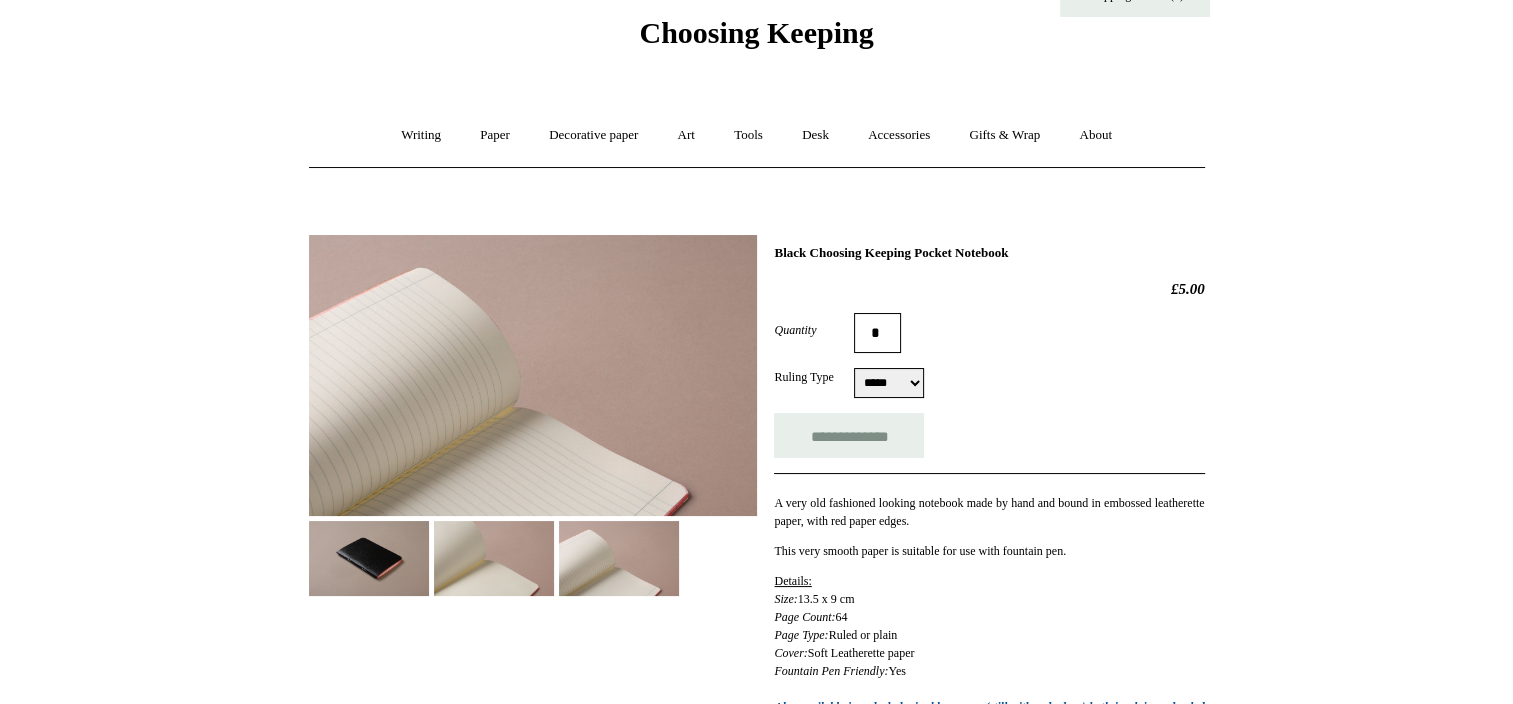 click on "***** *****" at bounding box center [889, 383] 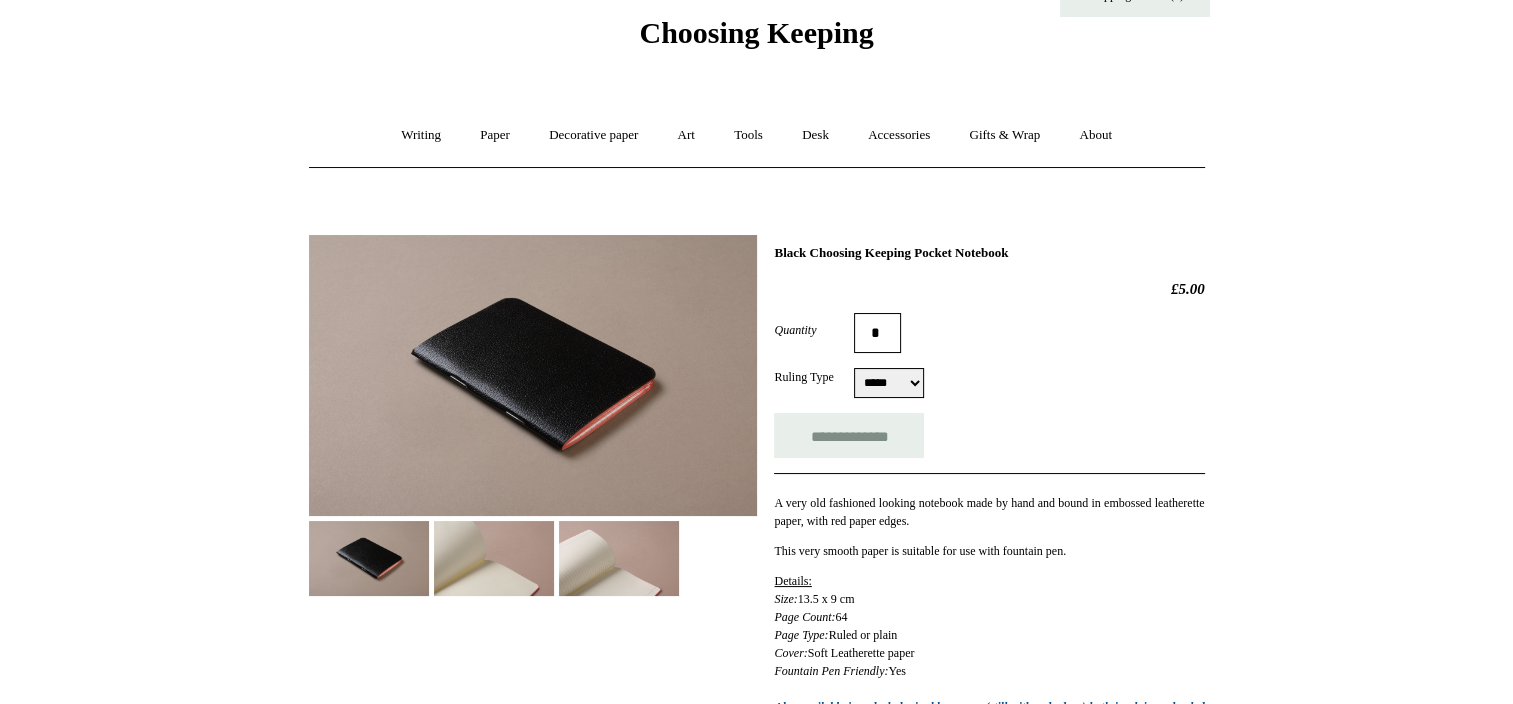 click at bounding box center (494, 558) 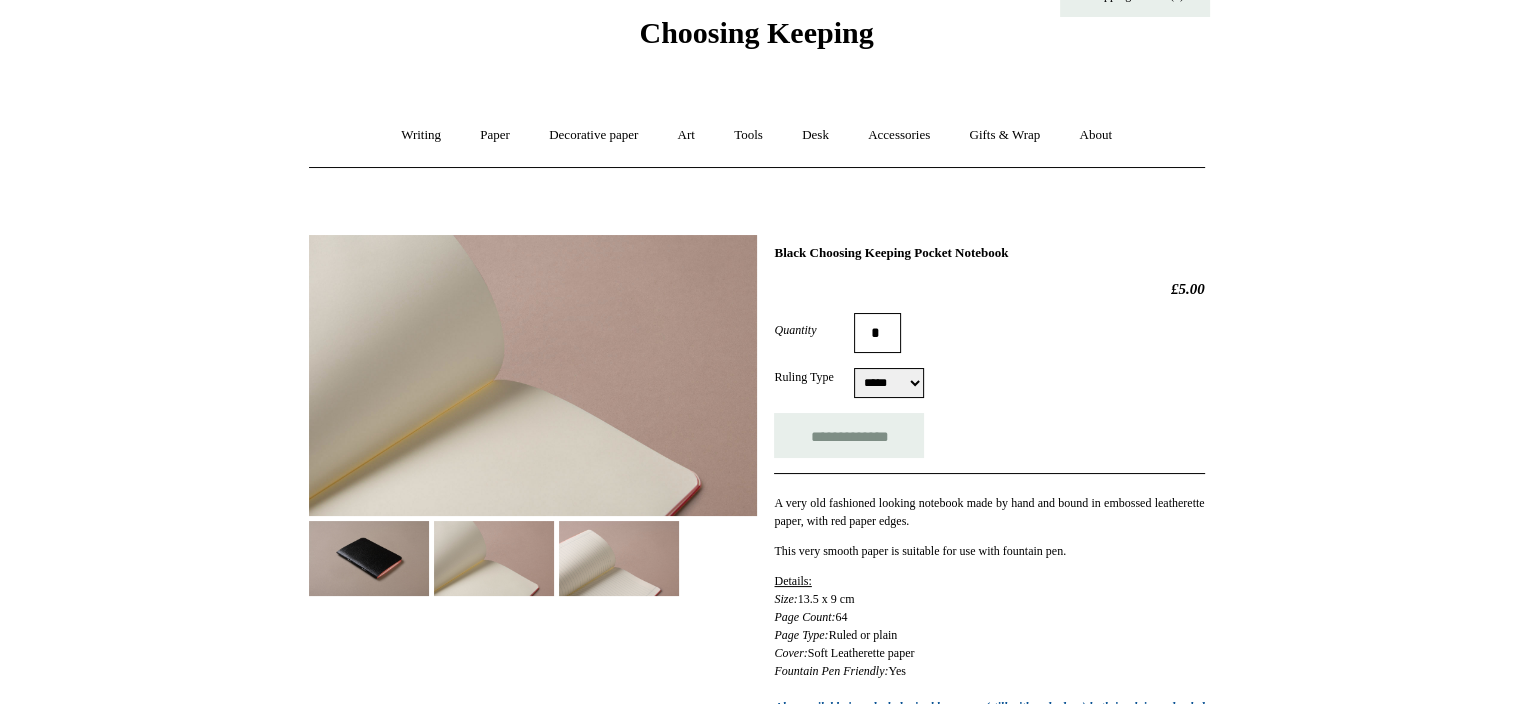 click at bounding box center (619, 558) 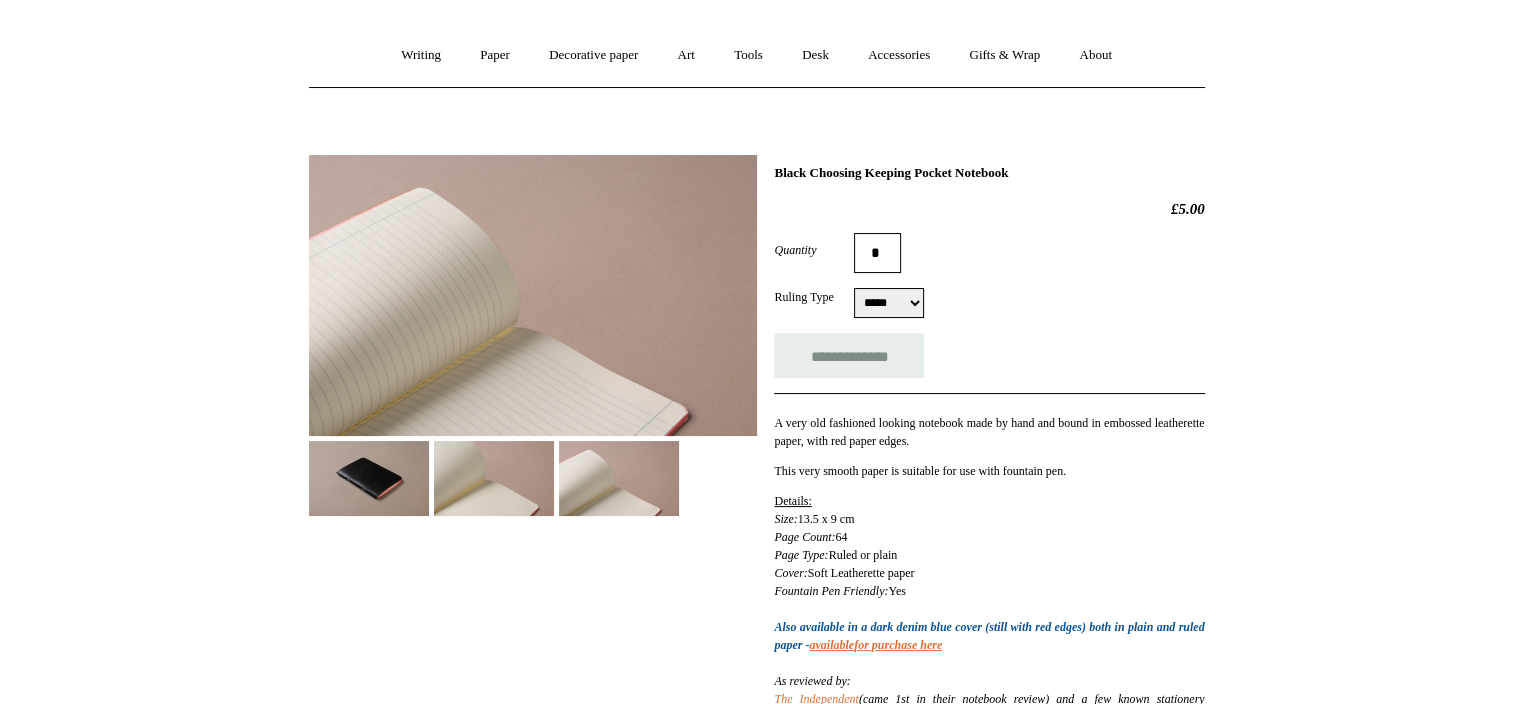 scroll, scrollTop: 152, scrollLeft: 0, axis: vertical 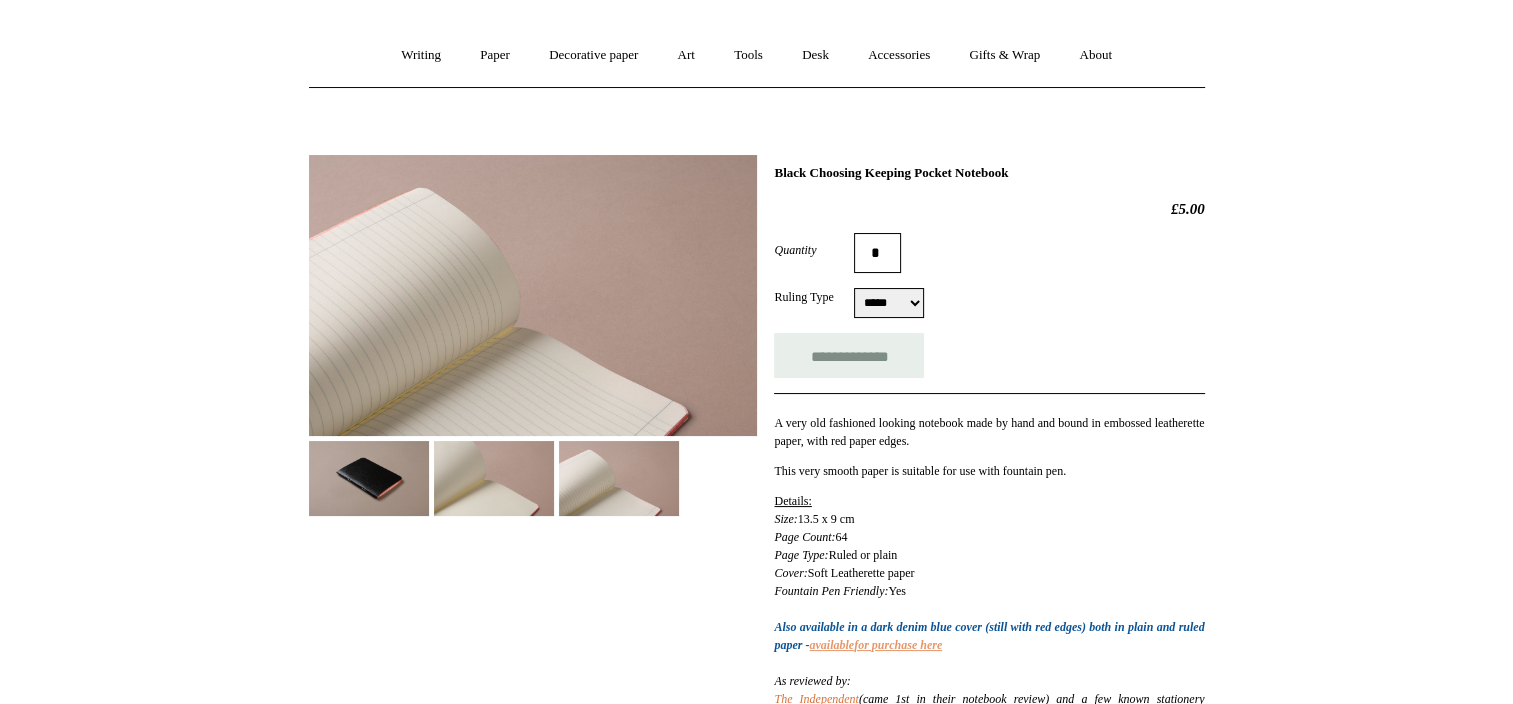 click on "available" at bounding box center (831, 645) 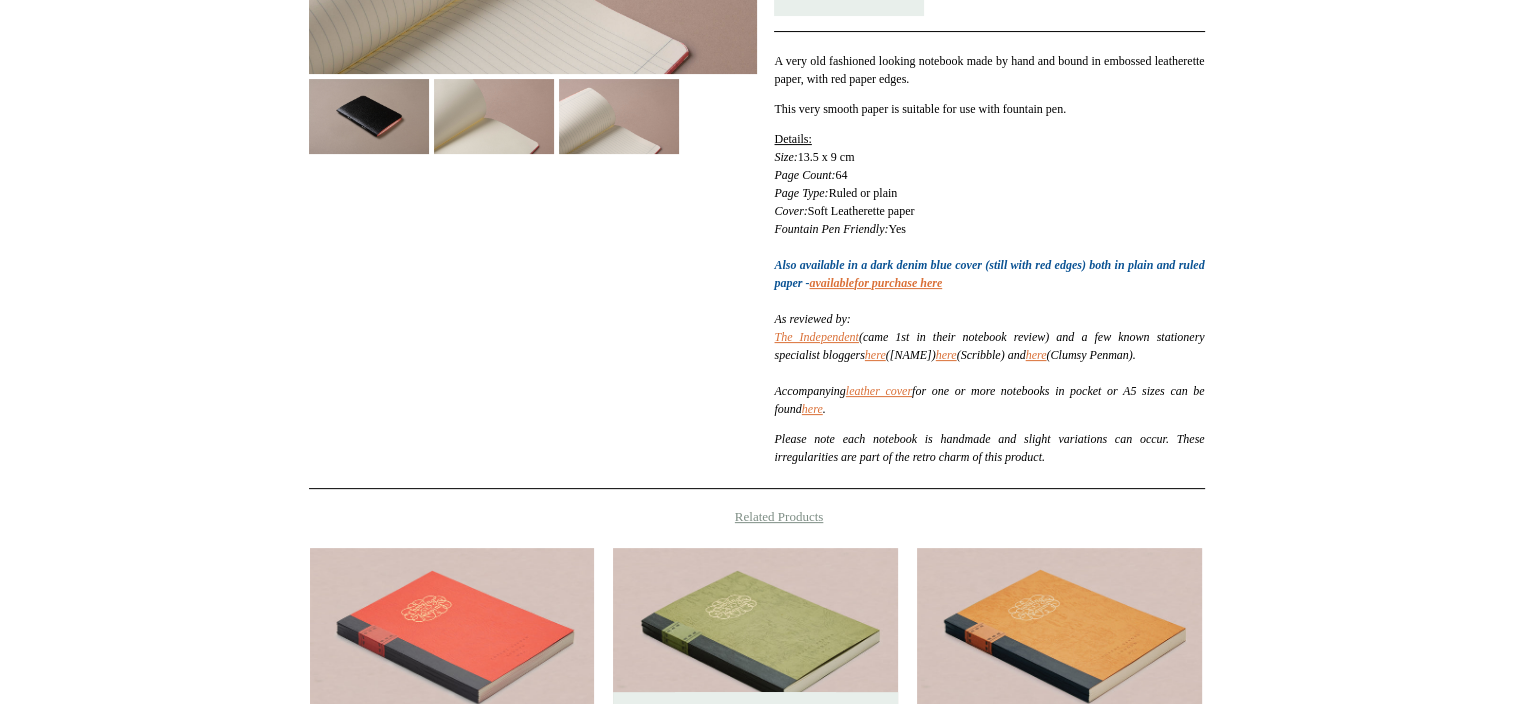 scroll, scrollTop: 515, scrollLeft: 0, axis: vertical 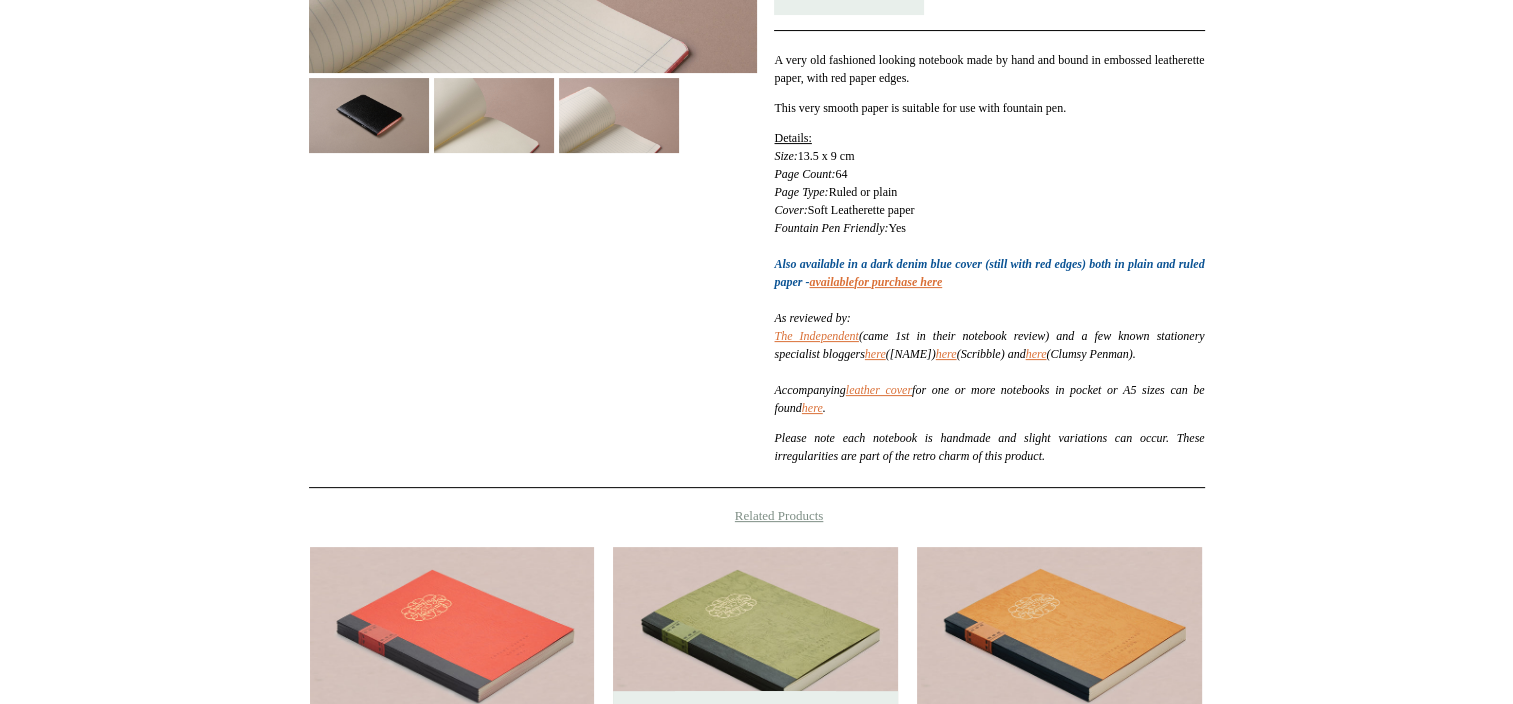 click on "Details: Size:  13.5 x 9 cm Page Count:  64 Page Type:  Ruled or plain Cover:  Soft Leatherette paper Fountain Pen Friendly:  Yes Also available in a dark denim blue cover (still with red edges) both in plain and ruled paper -  available  for purchase here As reviewed by: The Independent  (came 1st in their notebook review) and a few known stationery specialist bloggers  here  (Daniel),  here  (Scribble) and  here  (Clumsy Penman).  Accompanying  leather cover  for one or more notebooks in pocket or A5 sizes can be found  here ." at bounding box center (989, 273) 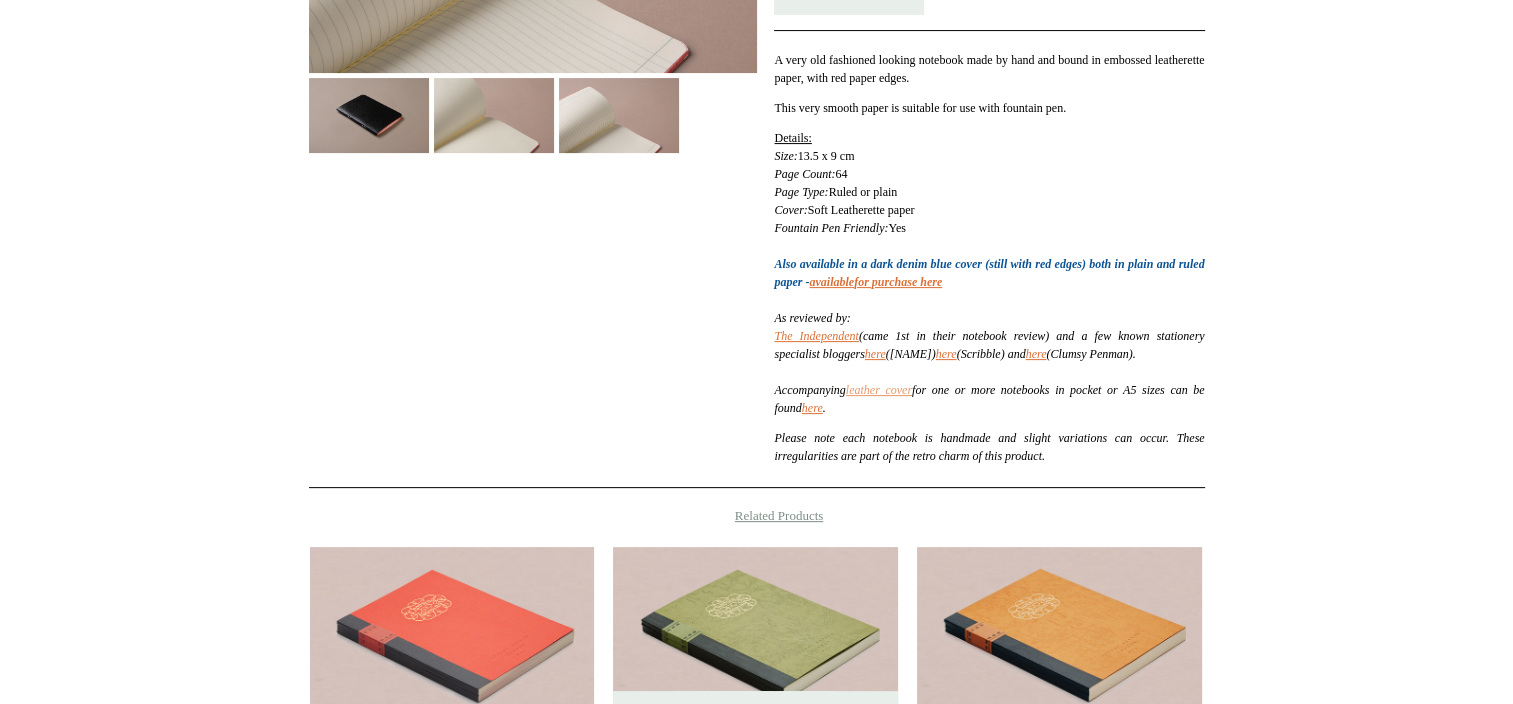 click on "leather cover" at bounding box center (879, 390) 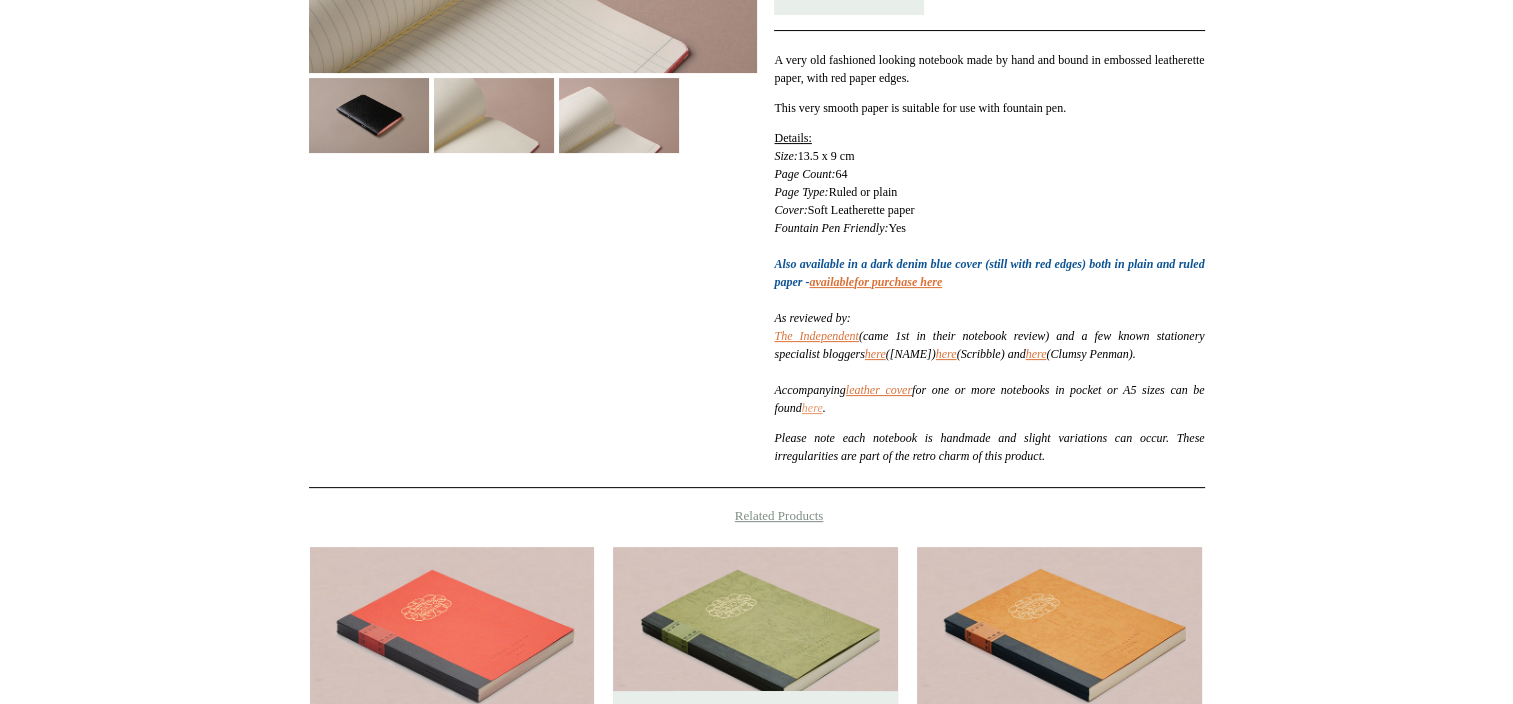 click on "here" at bounding box center (812, 408) 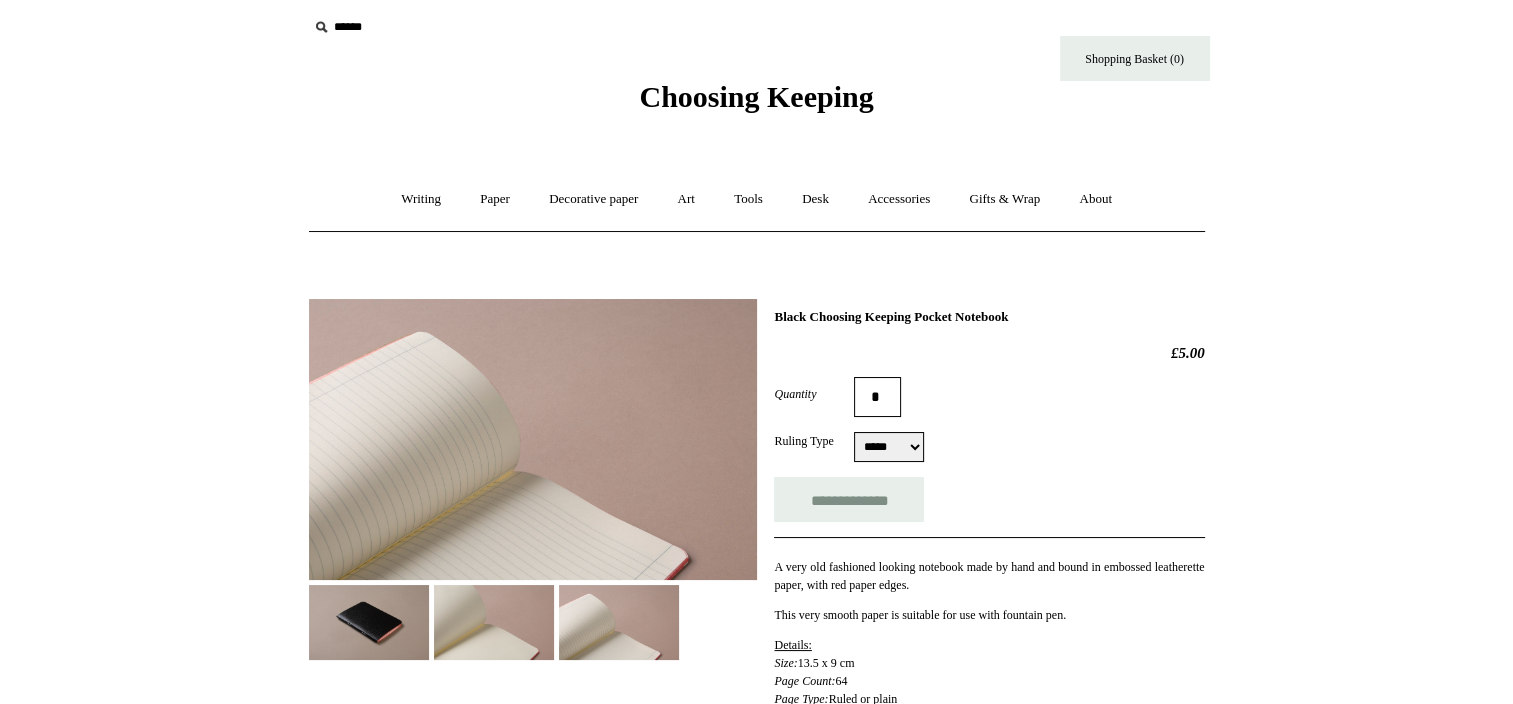scroll, scrollTop: 0, scrollLeft: 0, axis: both 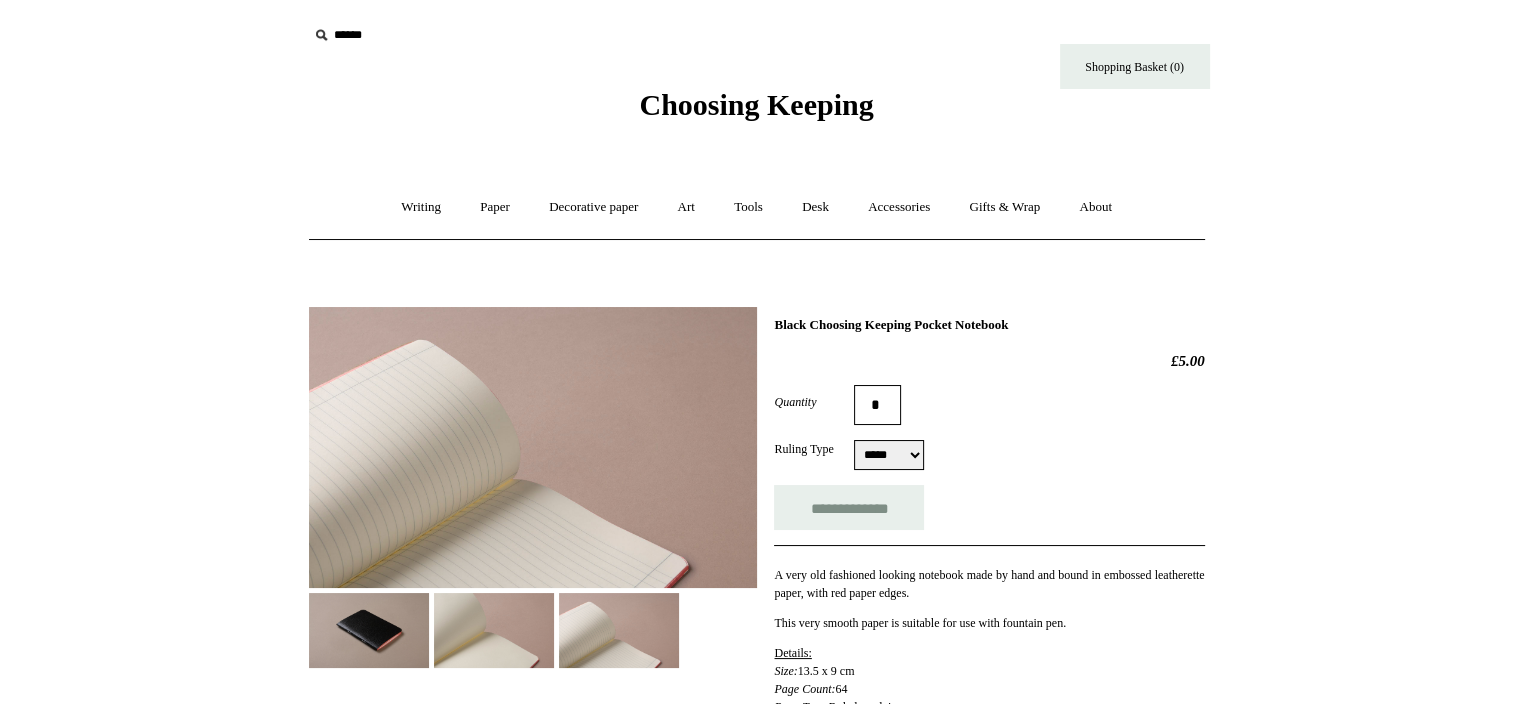 click on "***** *****" at bounding box center (889, 455) 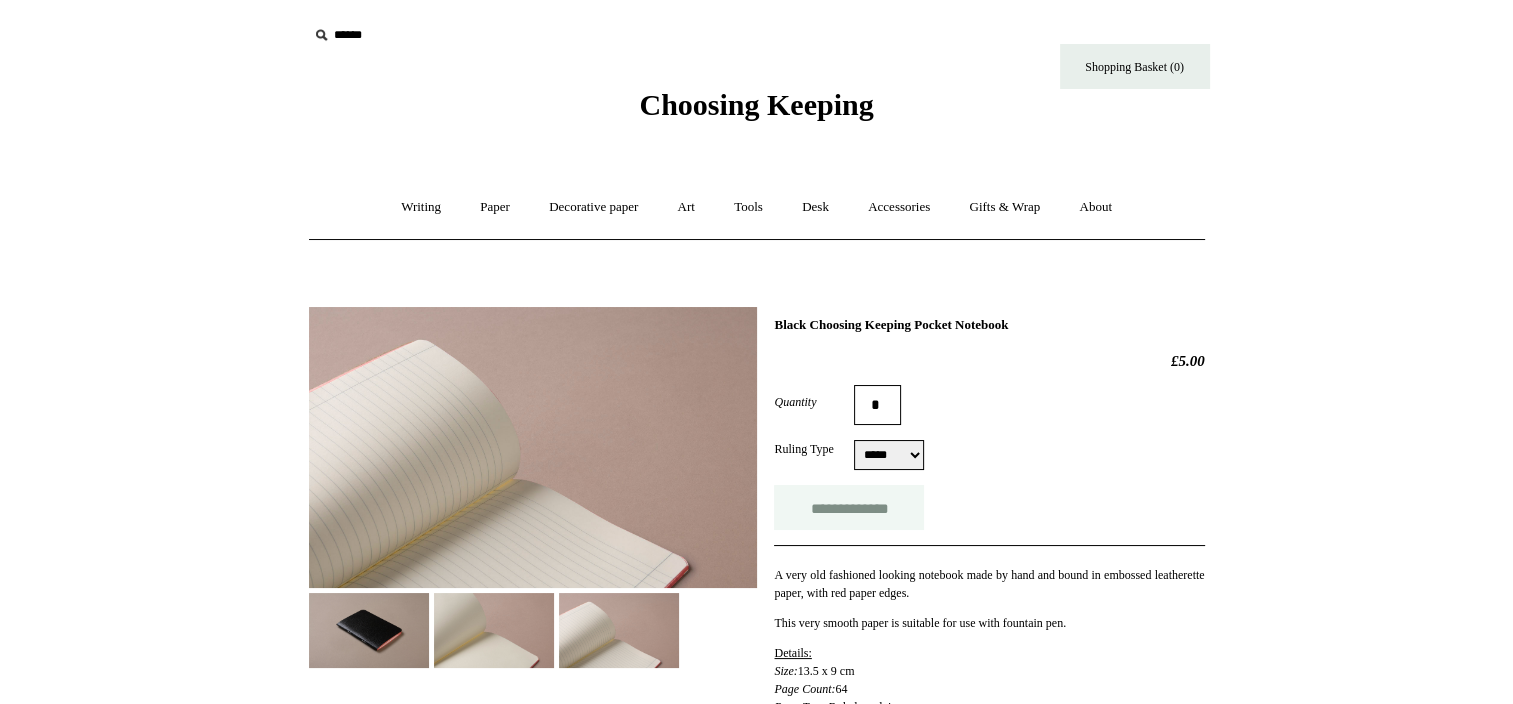 click on "**********" at bounding box center [849, 507] 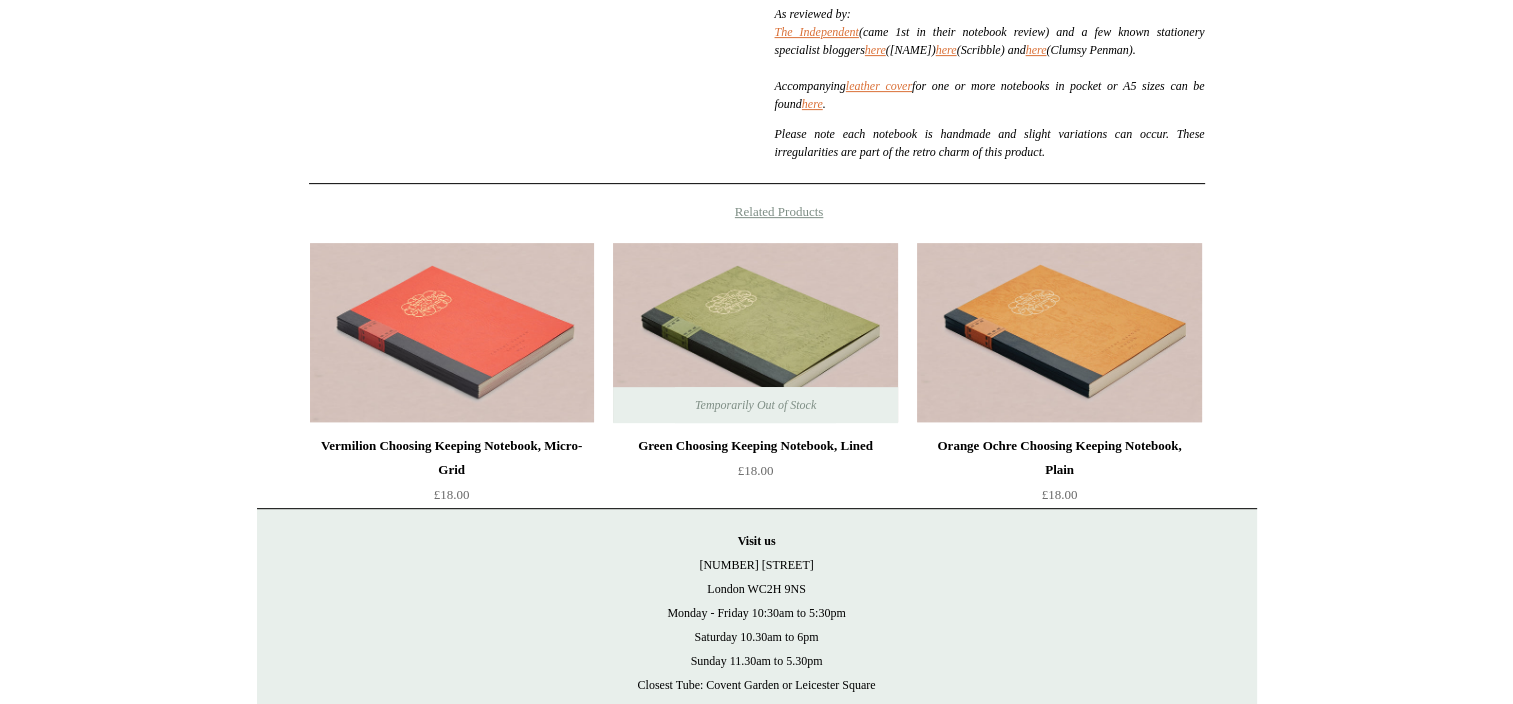 scroll, scrollTop: 820, scrollLeft: 0, axis: vertical 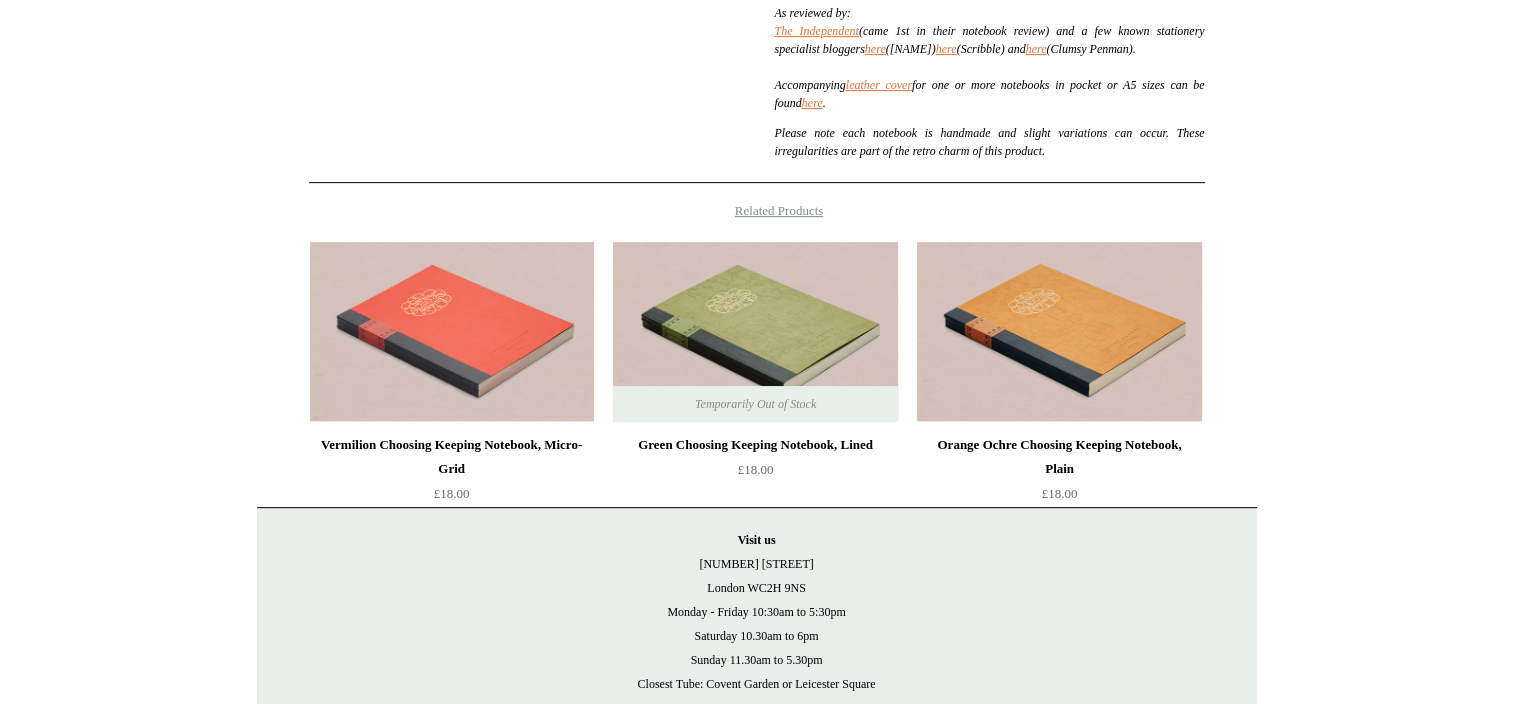 type on "**********" 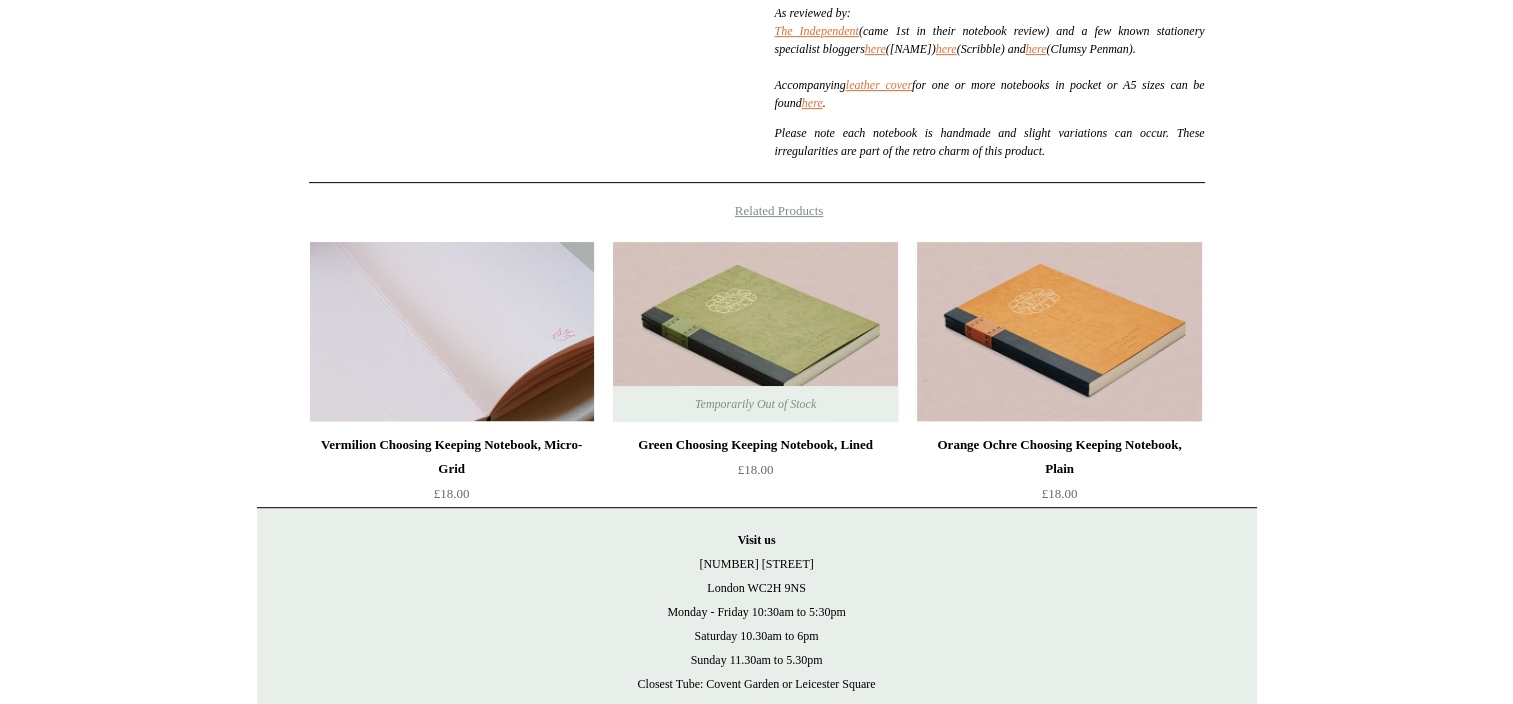click at bounding box center (452, 332) 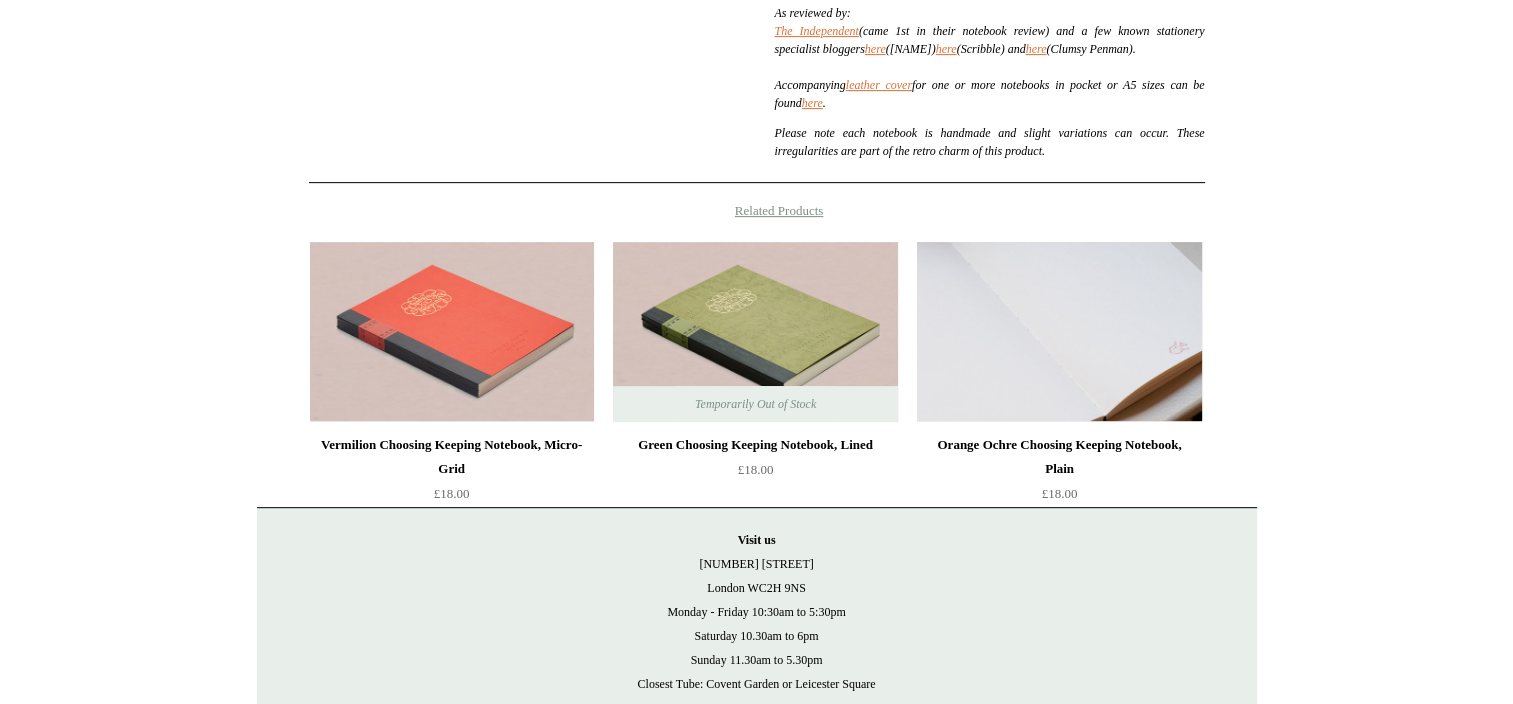 click at bounding box center (1059, 332) 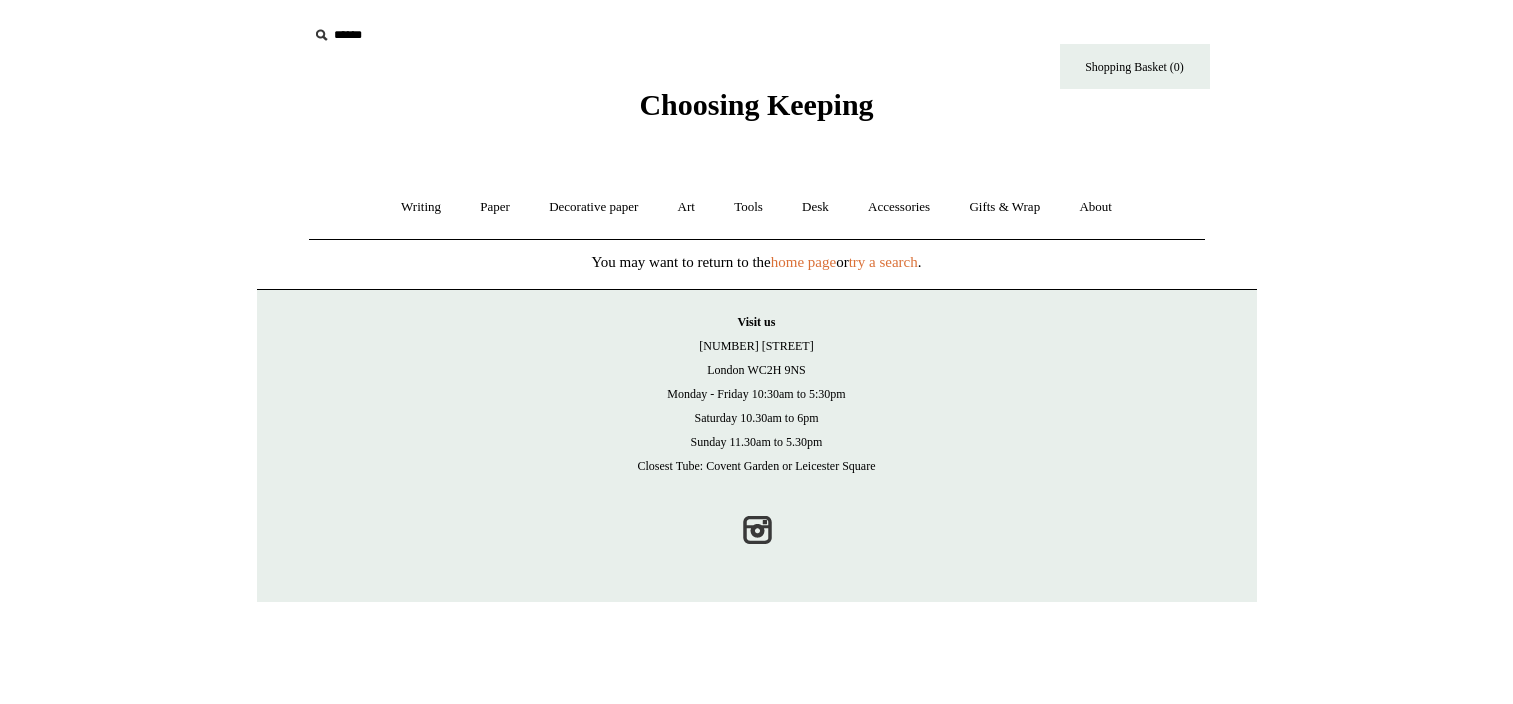 scroll, scrollTop: 0, scrollLeft: 0, axis: both 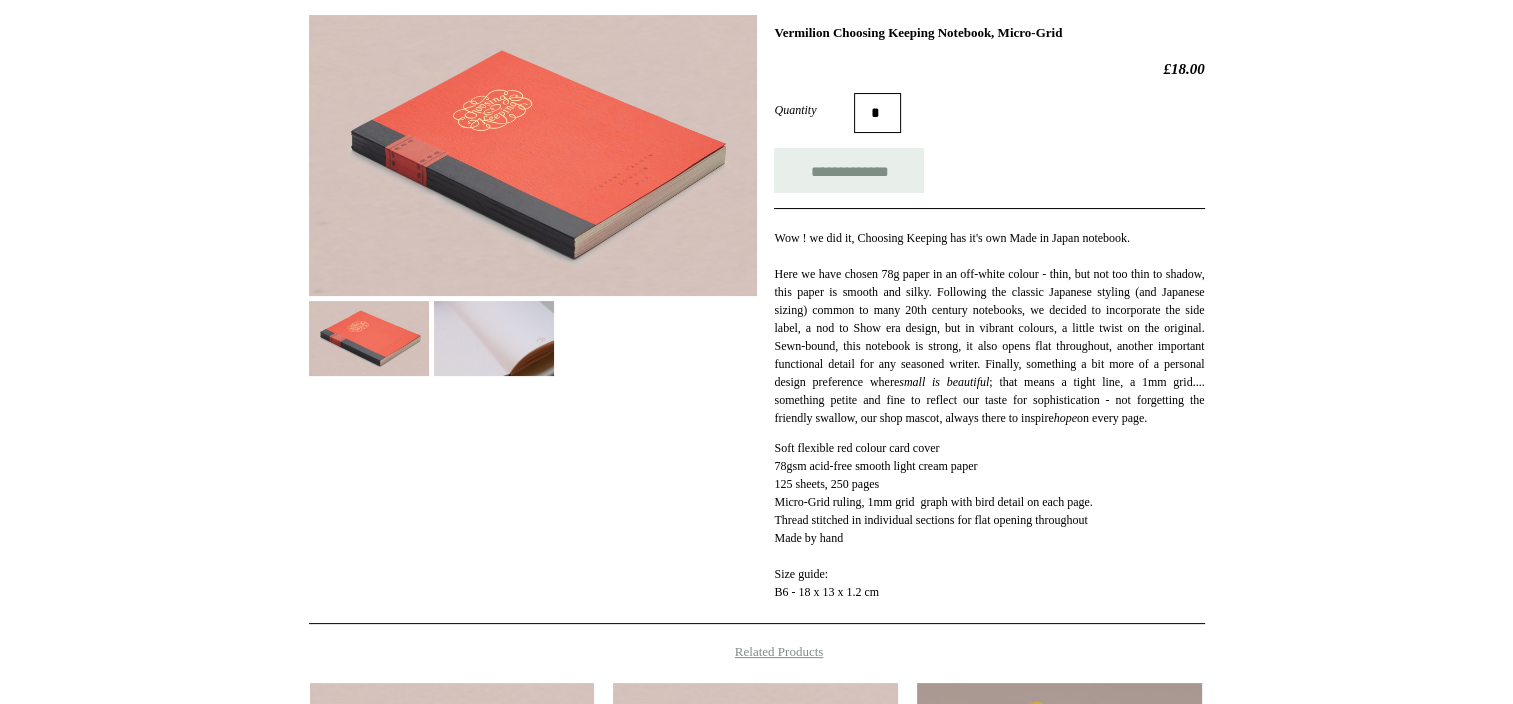 click at bounding box center [494, 338] 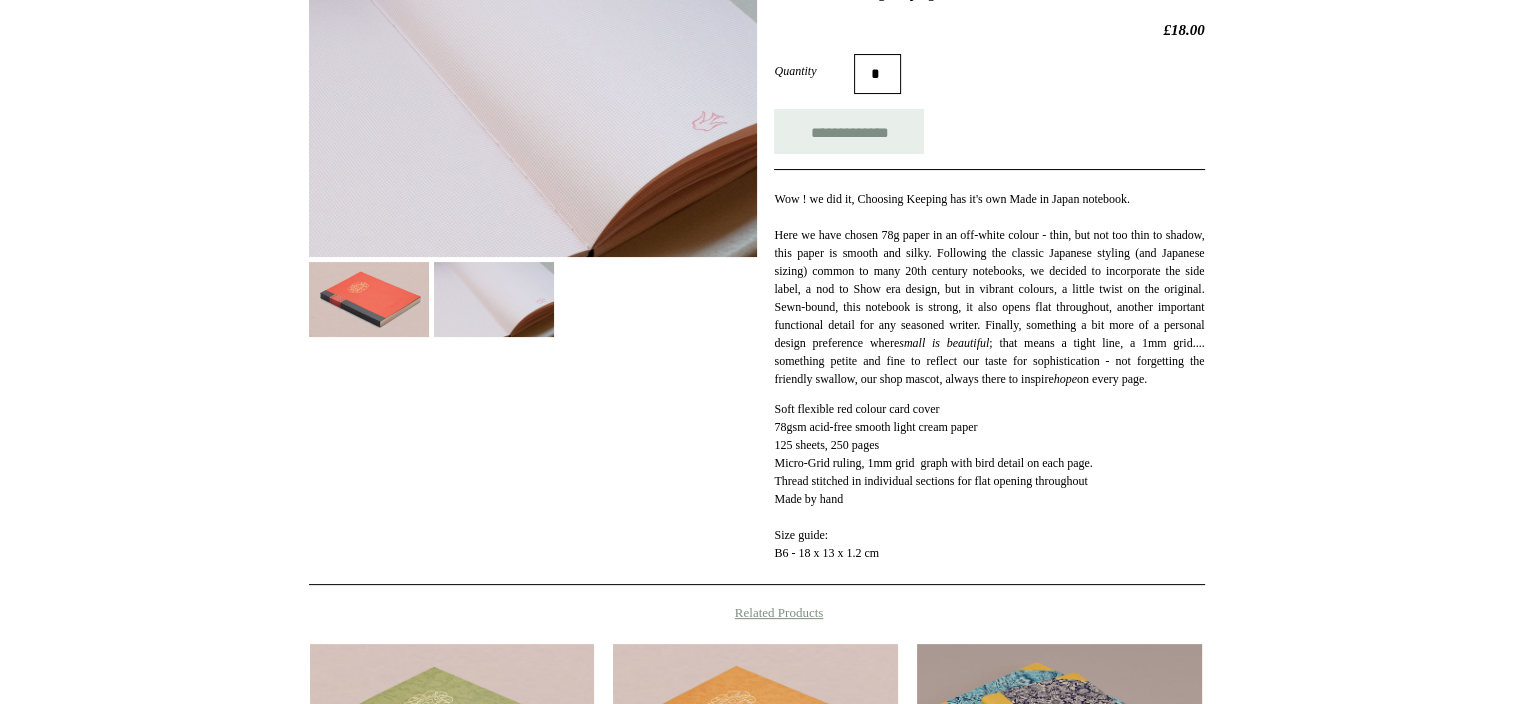 scroll, scrollTop: 332, scrollLeft: 0, axis: vertical 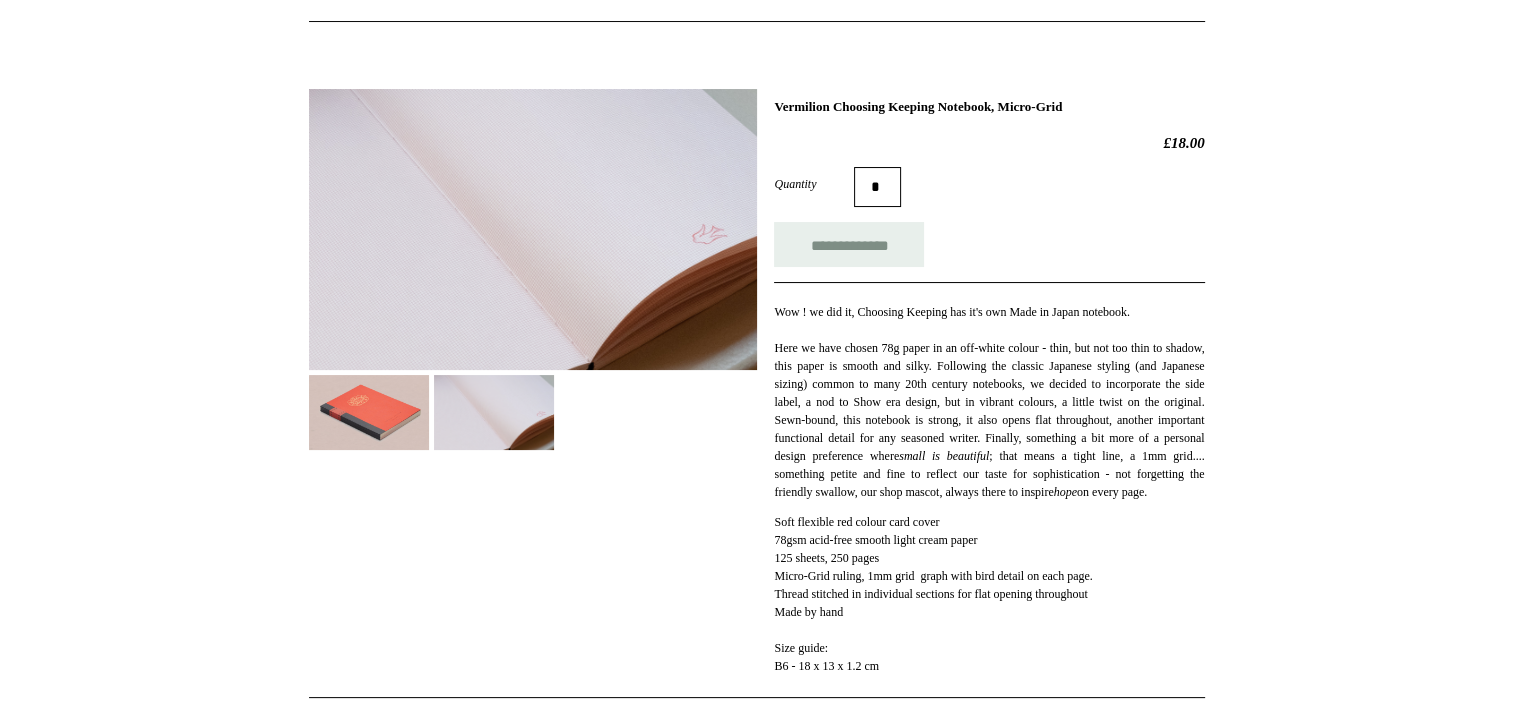 click on "*" at bounding box center (877, 187) 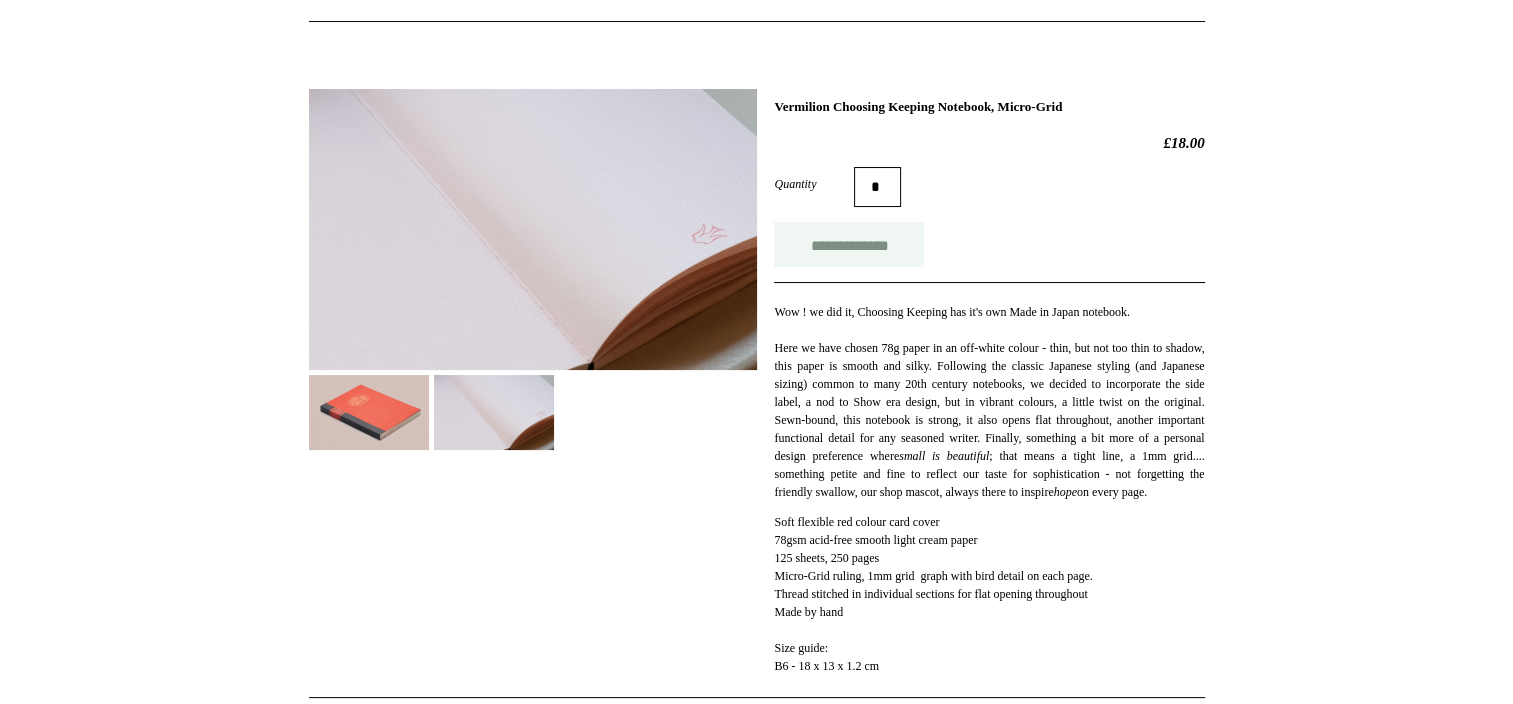 type on "*" 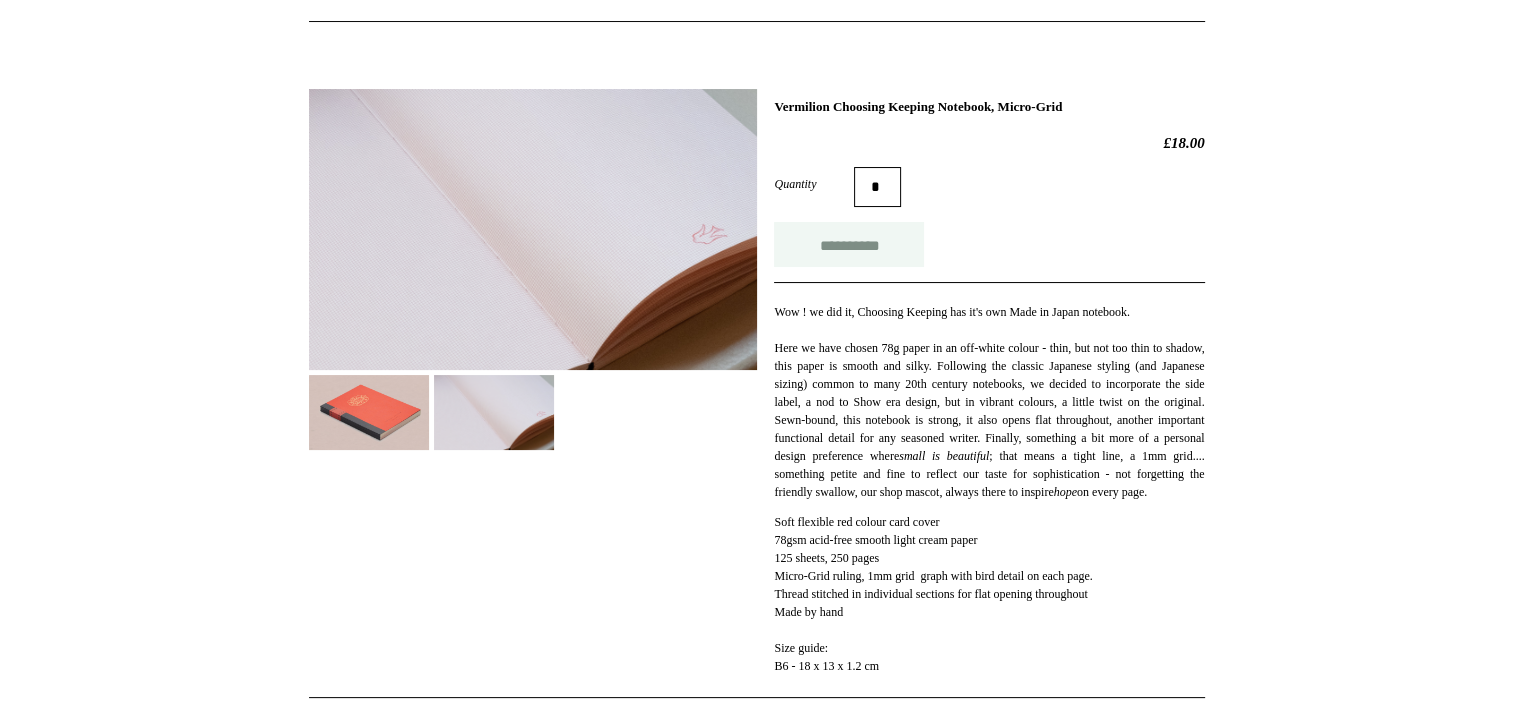 type on "**********" 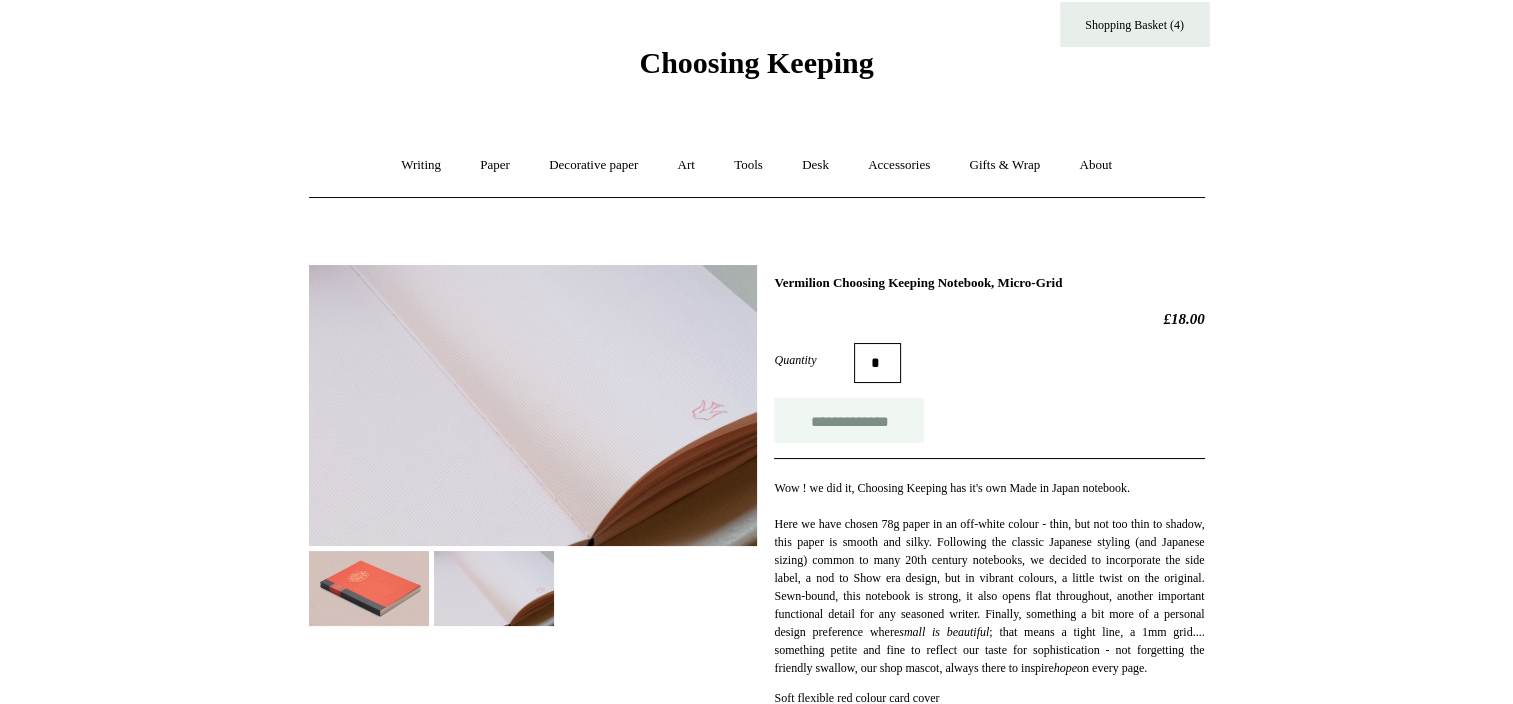 scroll, scrollTop: 0, scrollLeft: 0, axis: both 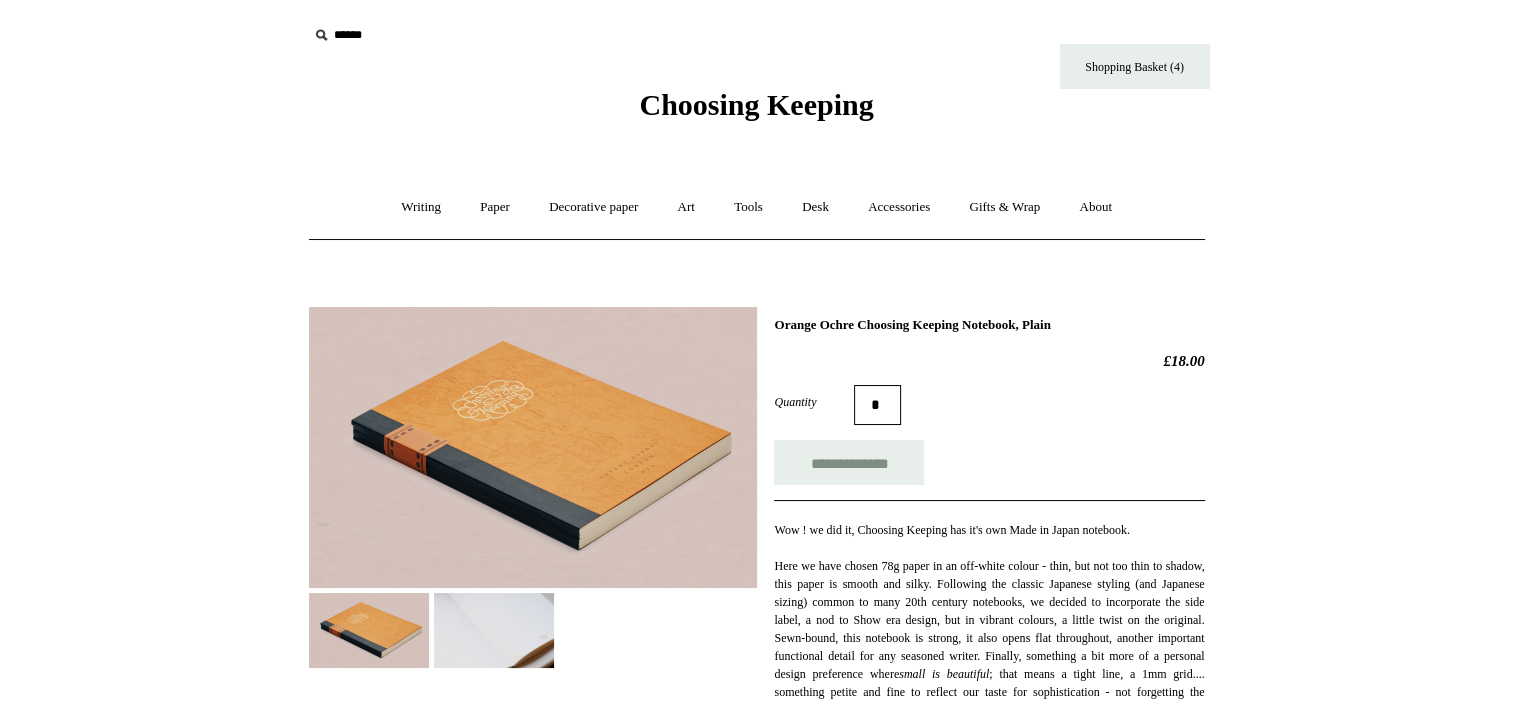 click on "*" at bounding box center (877, 405) 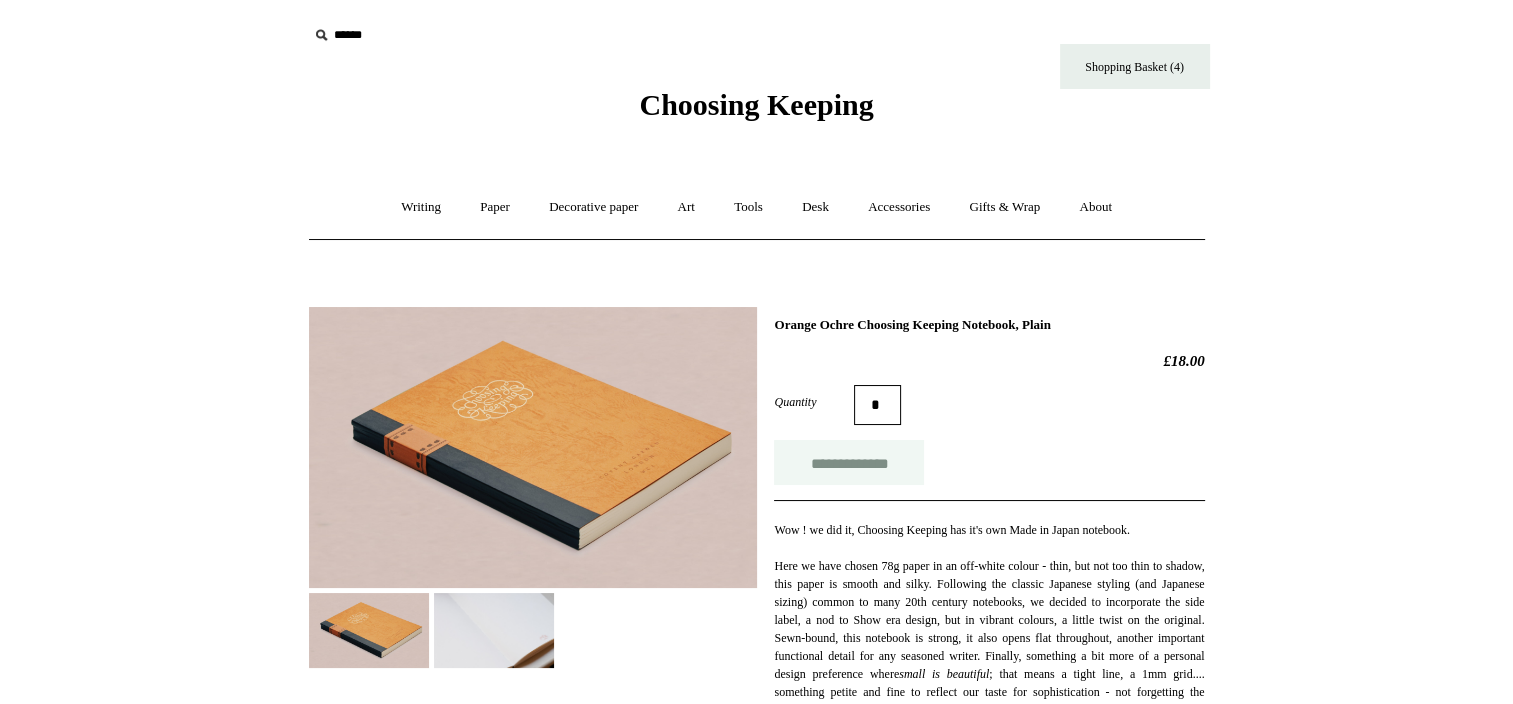 type on "*" 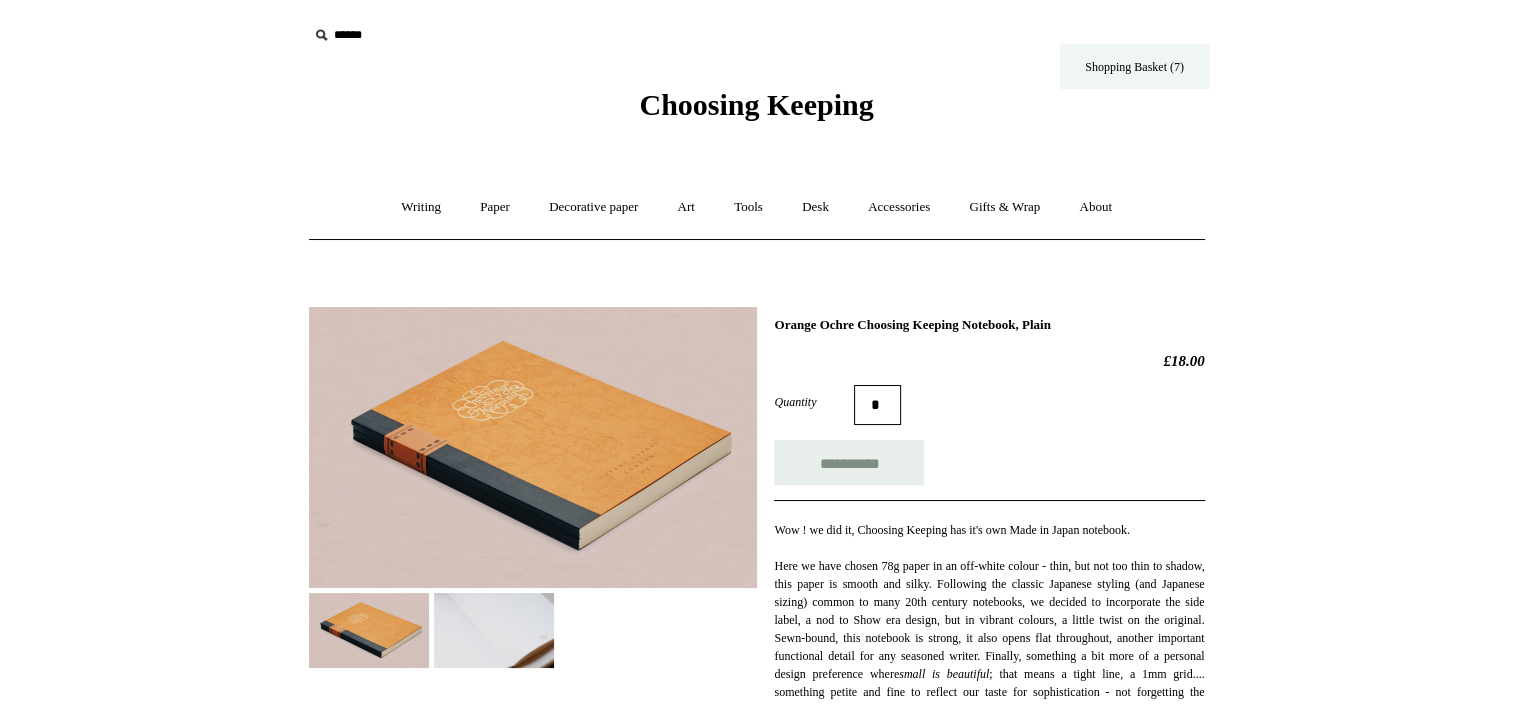 type on "**********" 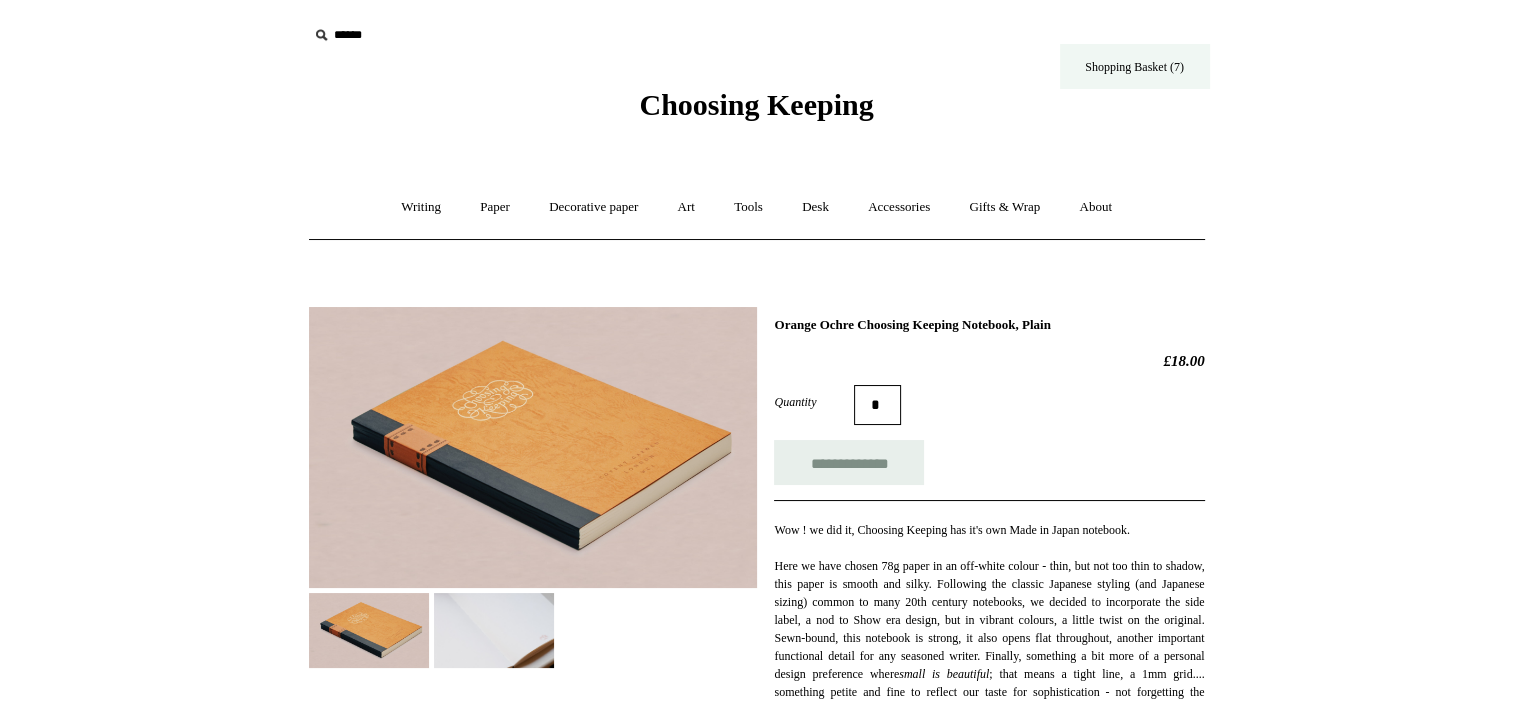 click on "Shopping Basket (7)" at bounding box center [1135, 66] 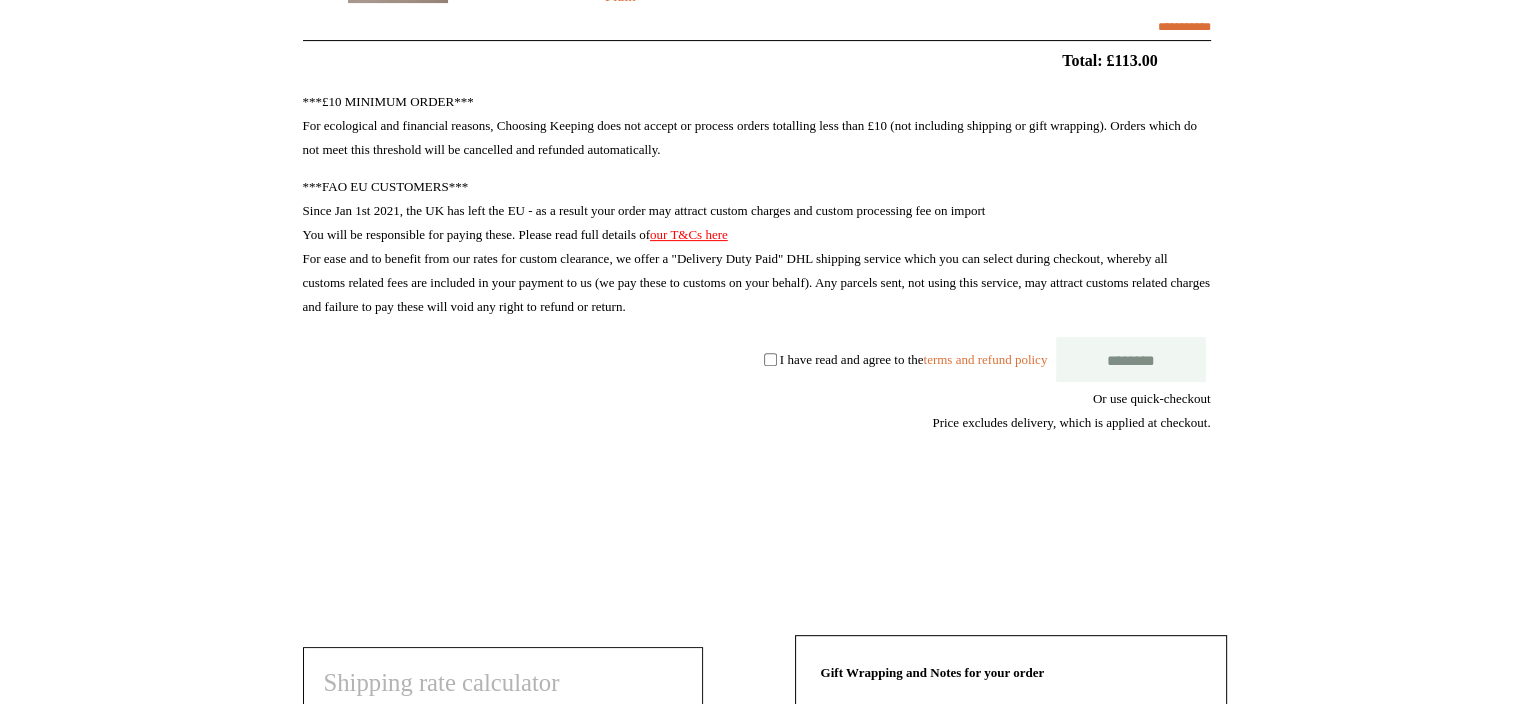 scroll, scrollTop: 654, scrollLeft: 0, axis: vertical 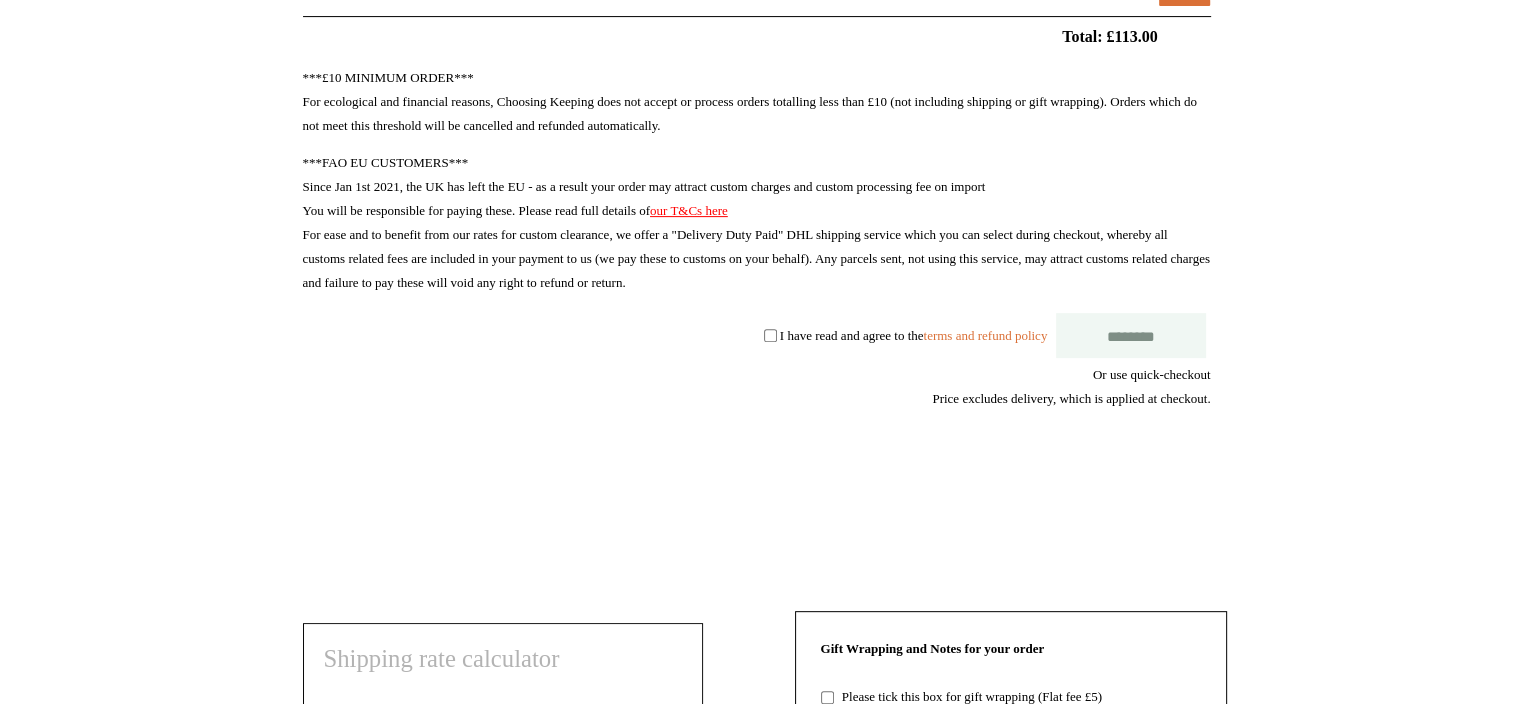 select on "**********" 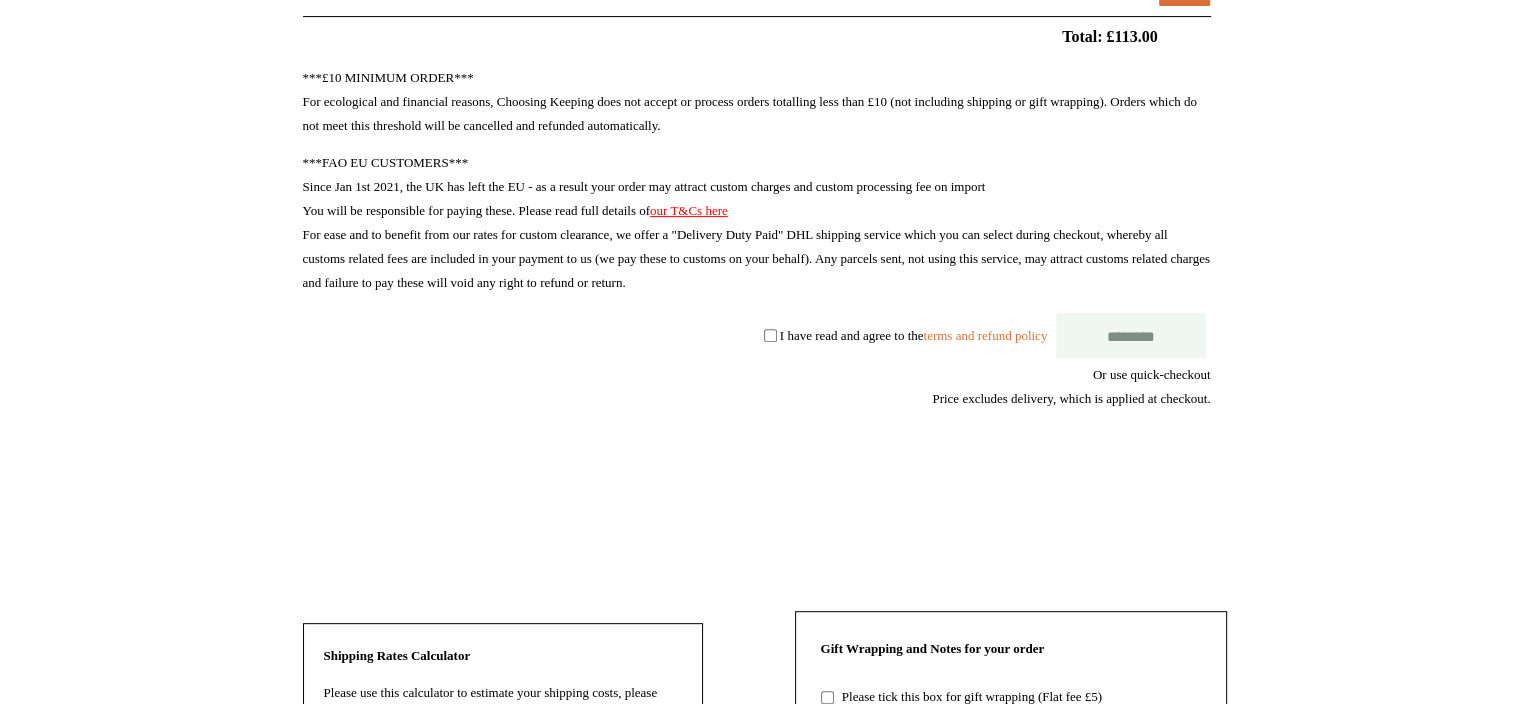 click on "***£10 MINIMUM ORDER*** For ecological and financial reasons, Choosing Keeping does not accept or process orders totalling less than £10 (not including shipping or gift wrapping). Orders which do not meet this threshold will be cancelled and refunded automatically.
***FAO EU CUSTOMERS***  Since Jan 1st 2021, the UK has left the EU - as a result your order may attract custom charges and custom processing fee on import   You will be responsible for paying these. Please read full details of   our T&Cs here   For ease and to benefit from our rates for custom clearance, we offer a "Delivery Duty Paid" DHL shipping service which you can select during checkout, whereby all customs related fees are included in your payment to us (we pay these to customs on your behalf). Any parcels sent, not using this service, may attract customs related charges and failure to pay these will void any right to refund or return.
********" at bounding box center [757, 317] 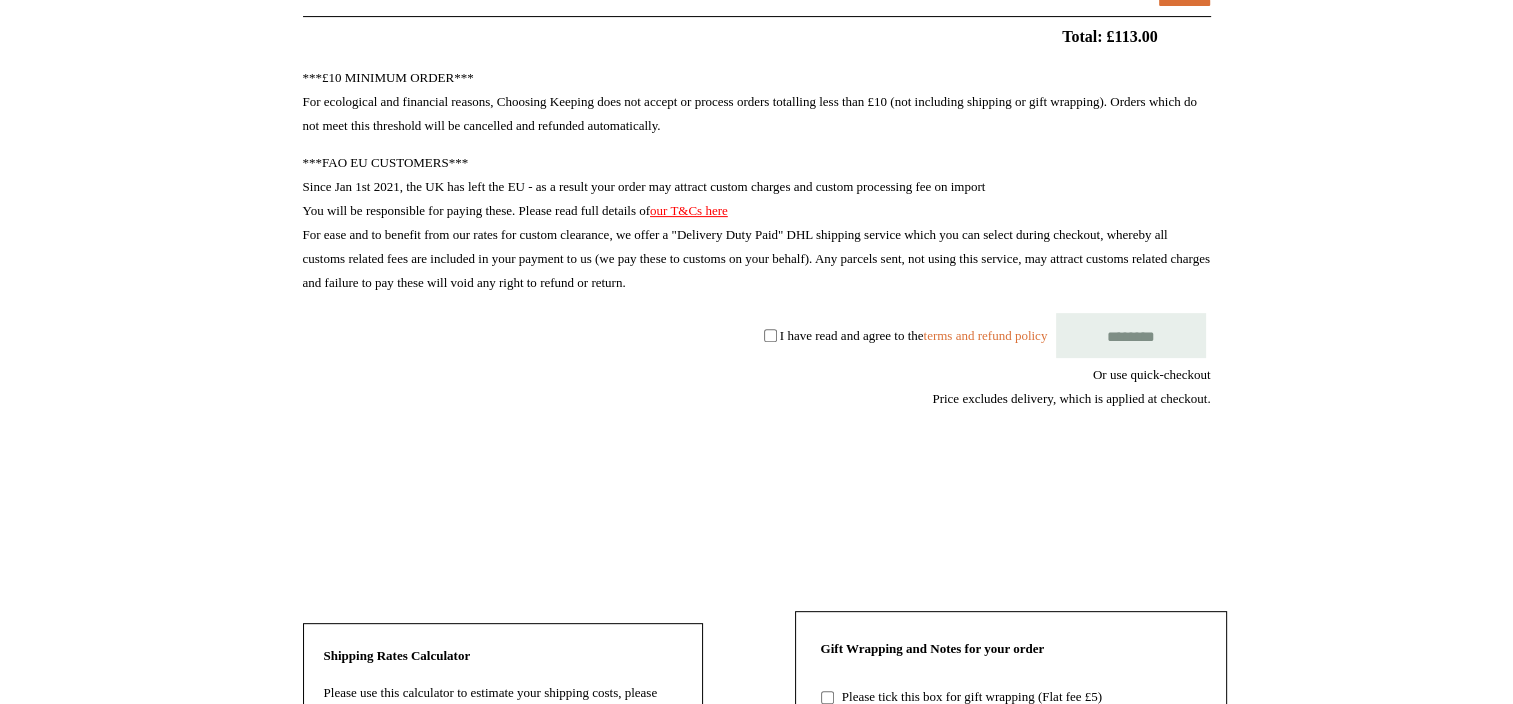 click on "********" at bounding box center [1131, 335] 